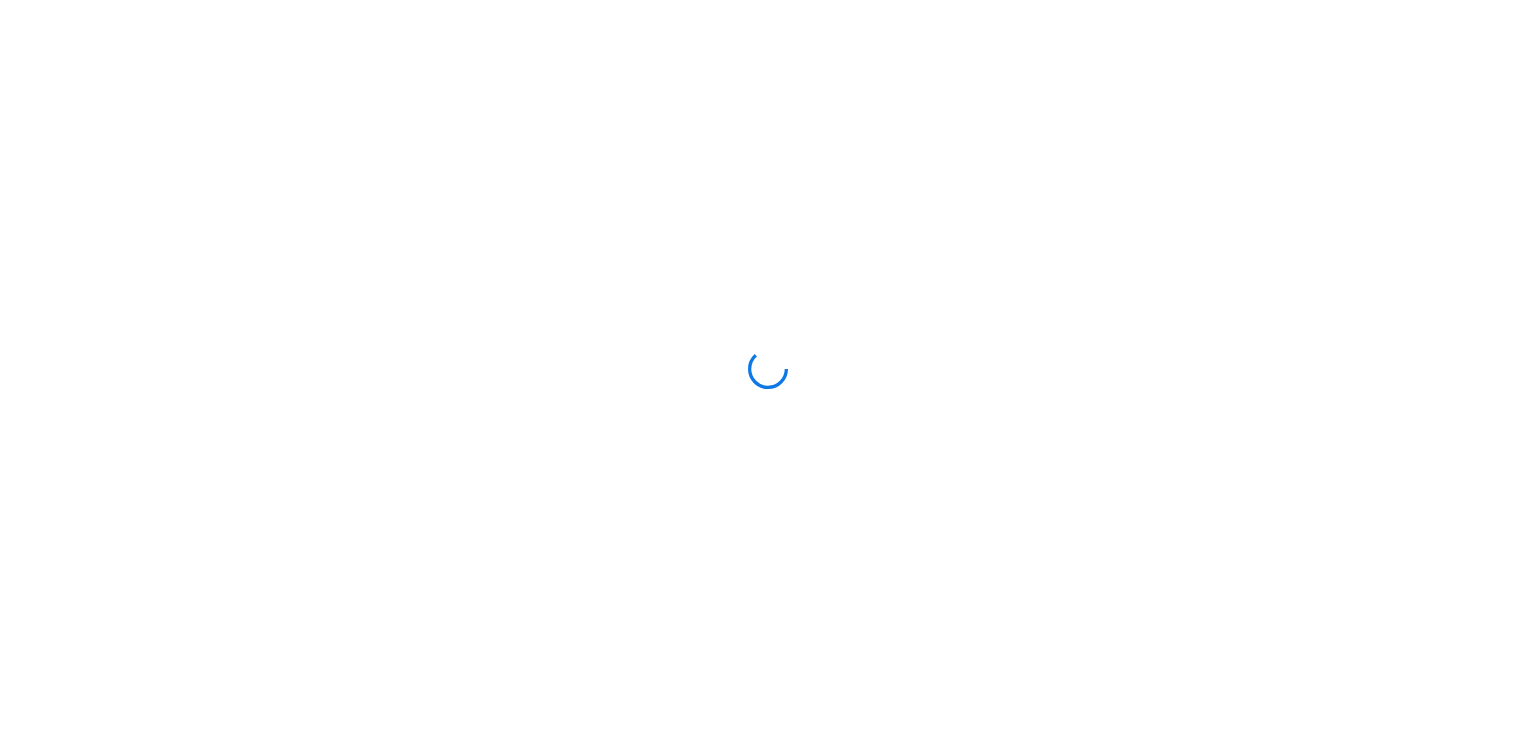 scroll, scrollTop: 0, scrollLeft: 0, axis: both 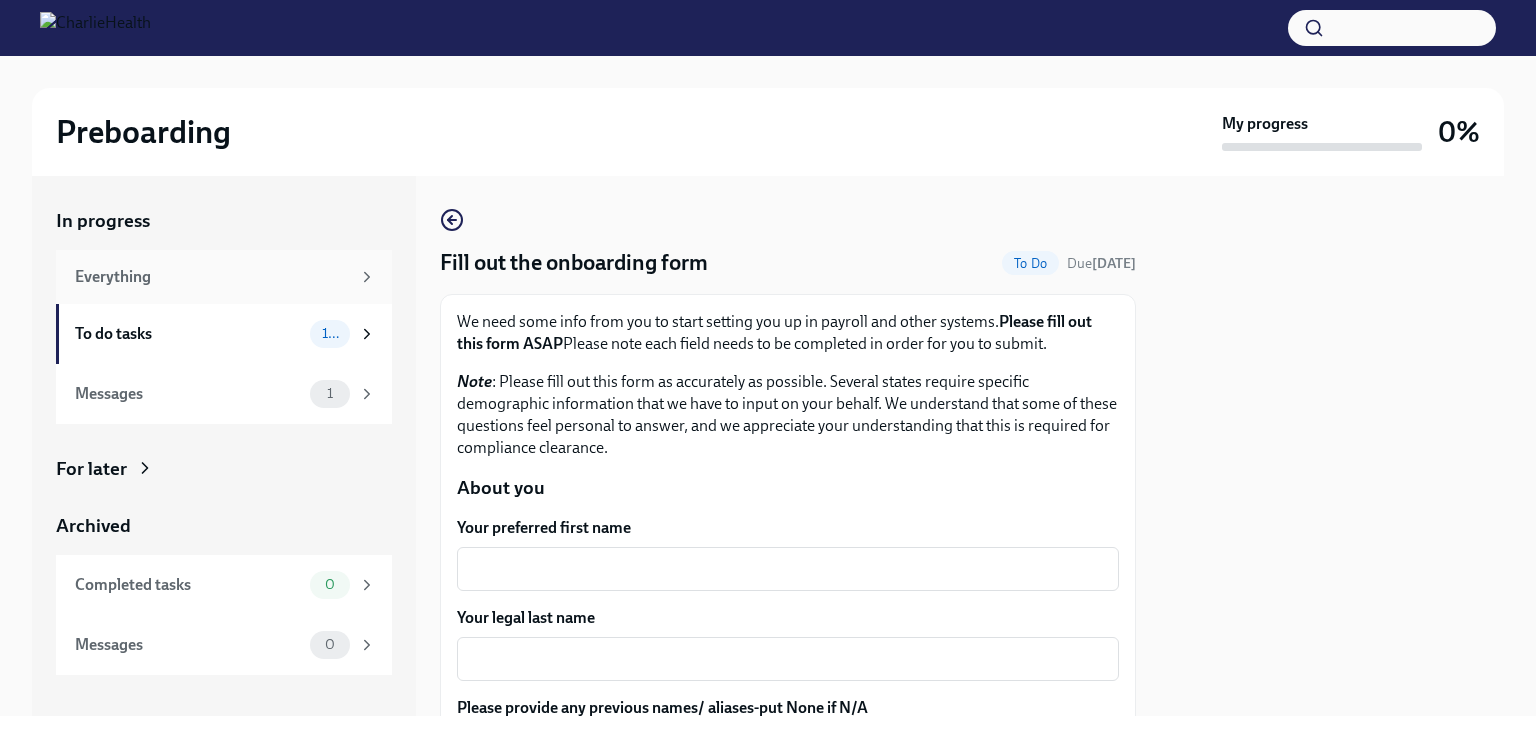 click on "Everything" at bounding box center (212, 277) 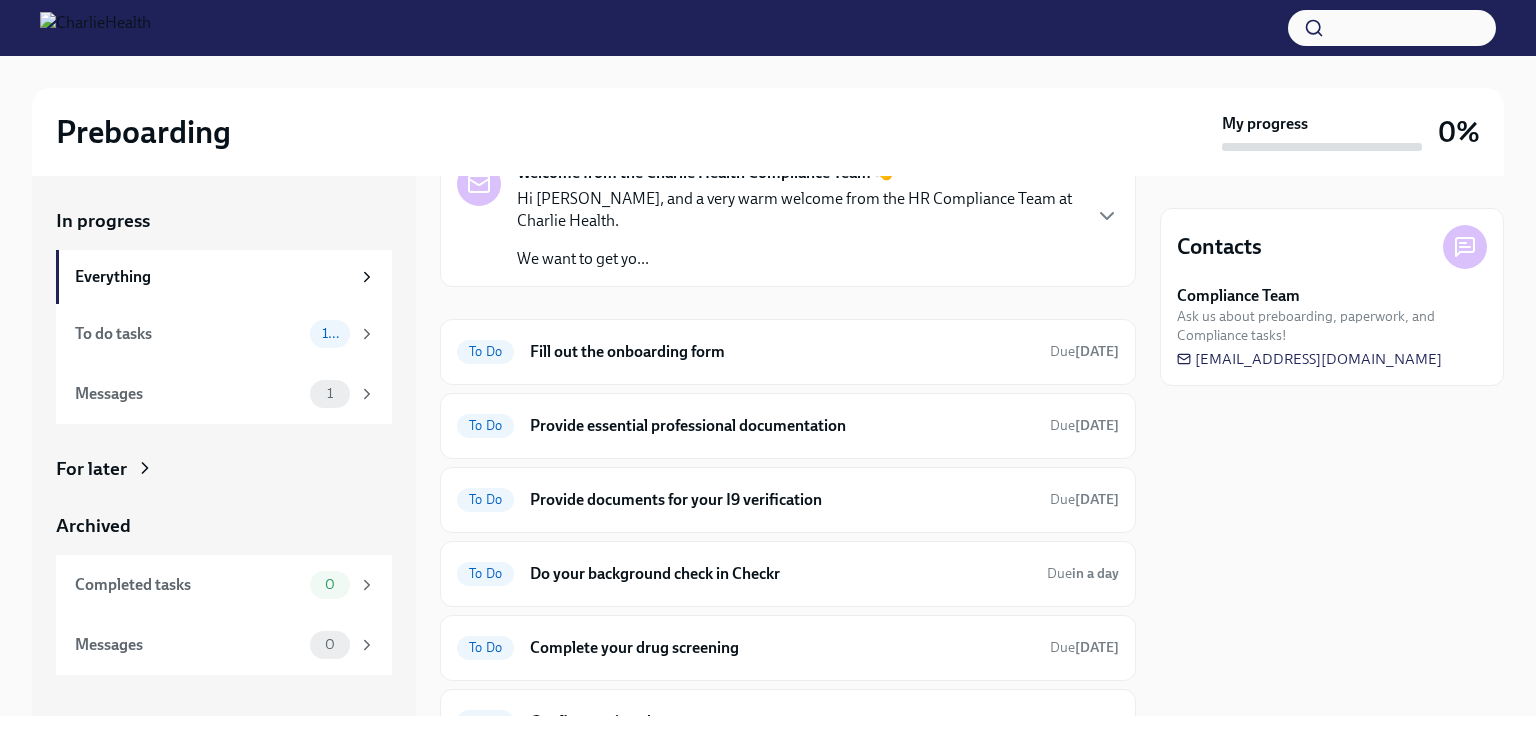 scroll, scrollTop: 0, scrollLeft: 0, axis: both 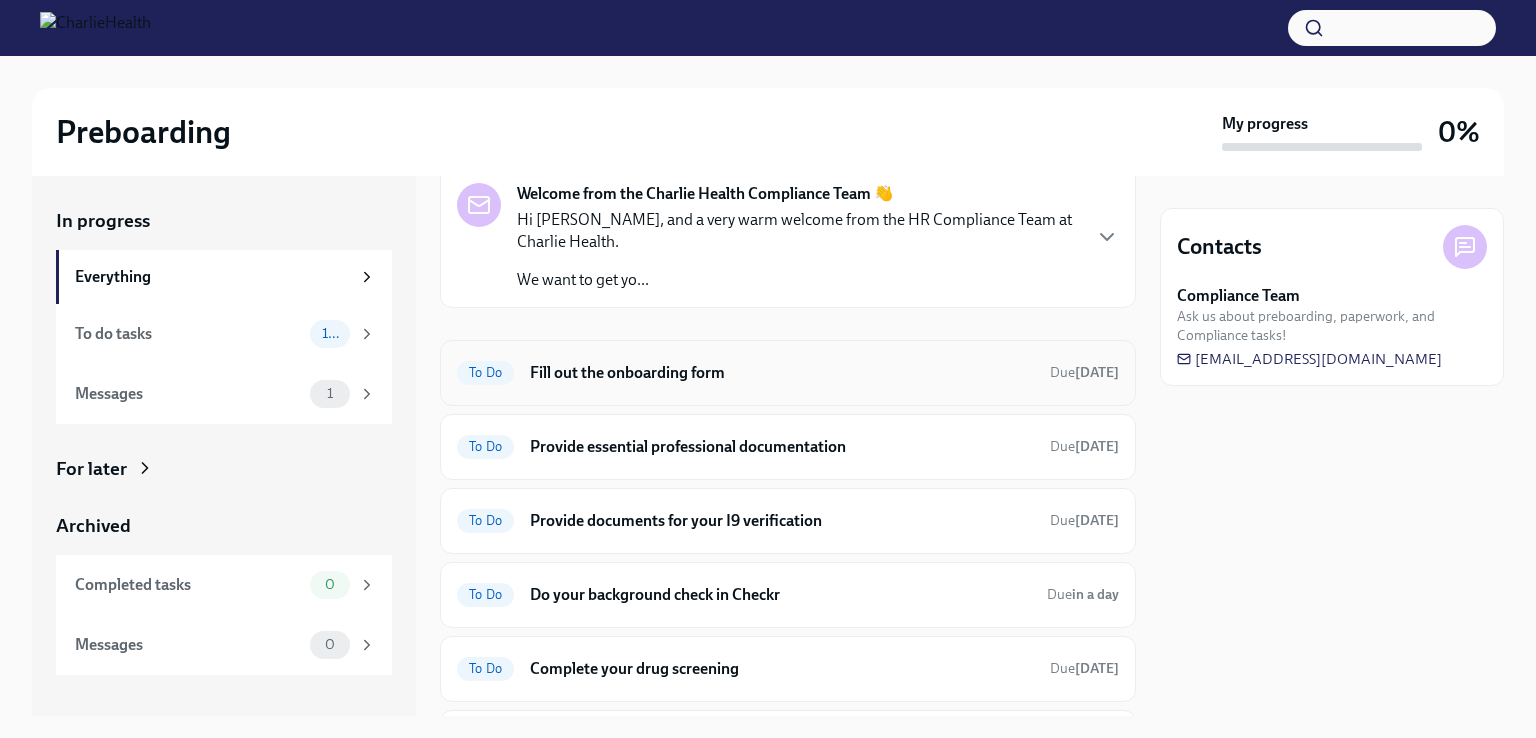 click on "Fill out the onboarding form" at bounding box center [782, 373] 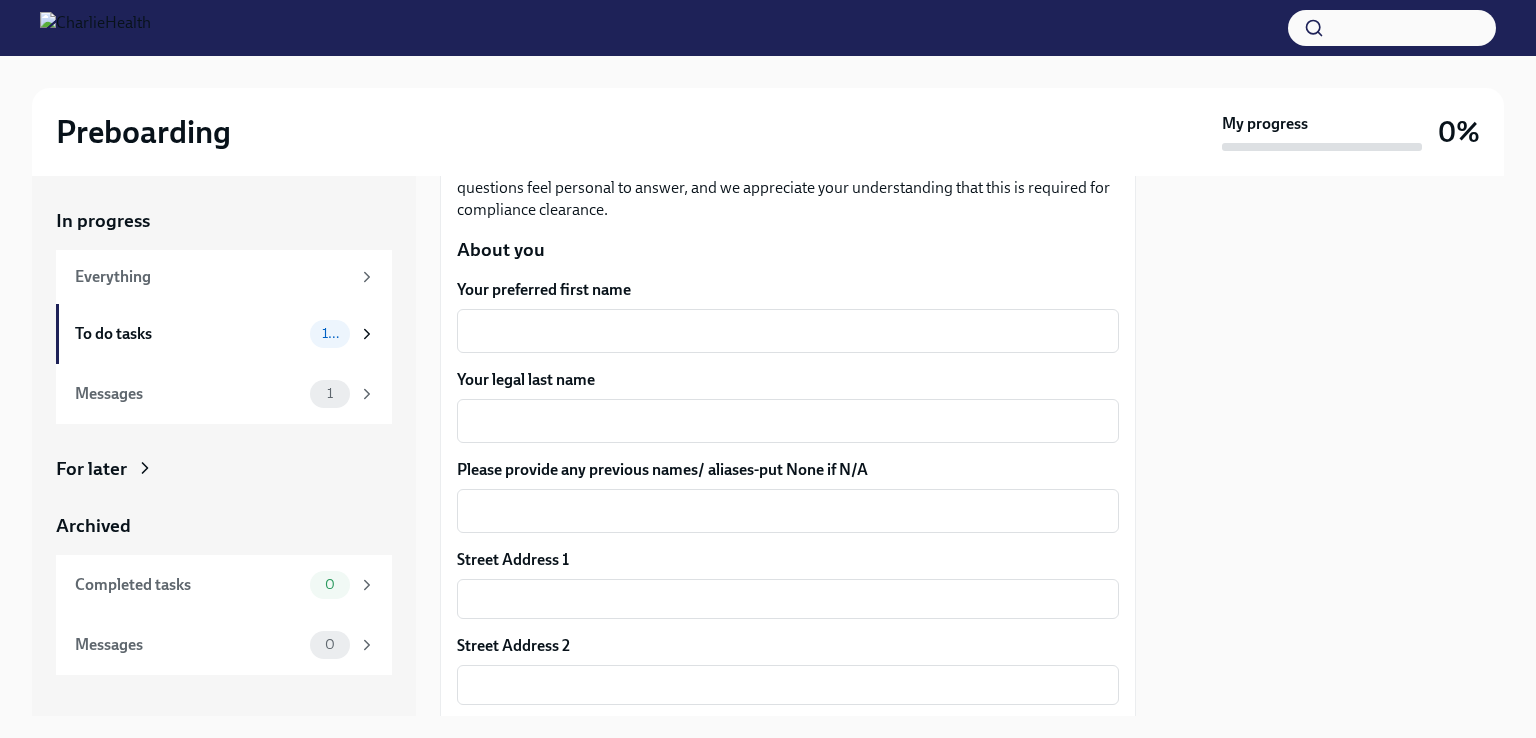 scroll, scrollTop: 0, scrollLeft: 0, axis: both 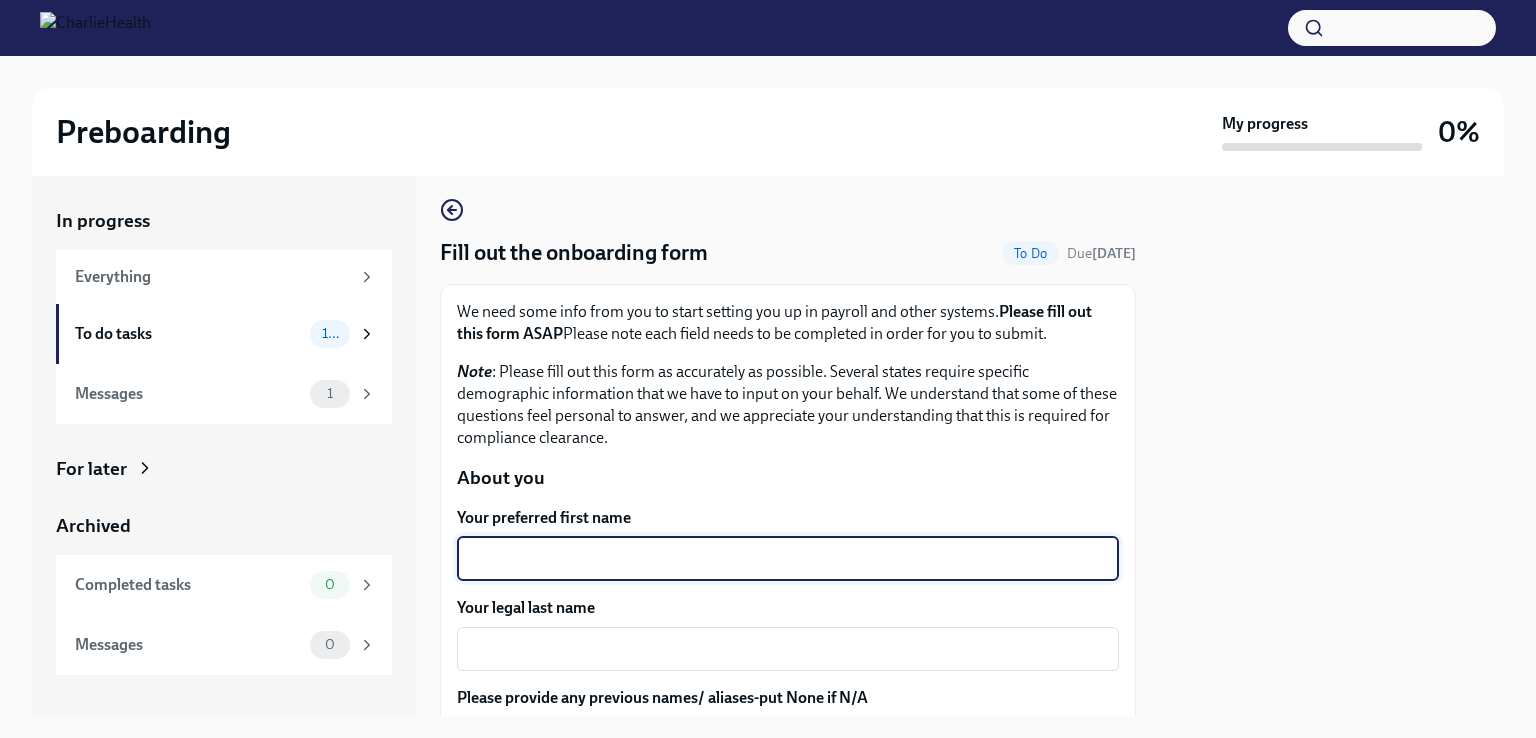 click on "Your preferred first name" at bounding box center (788, 559) 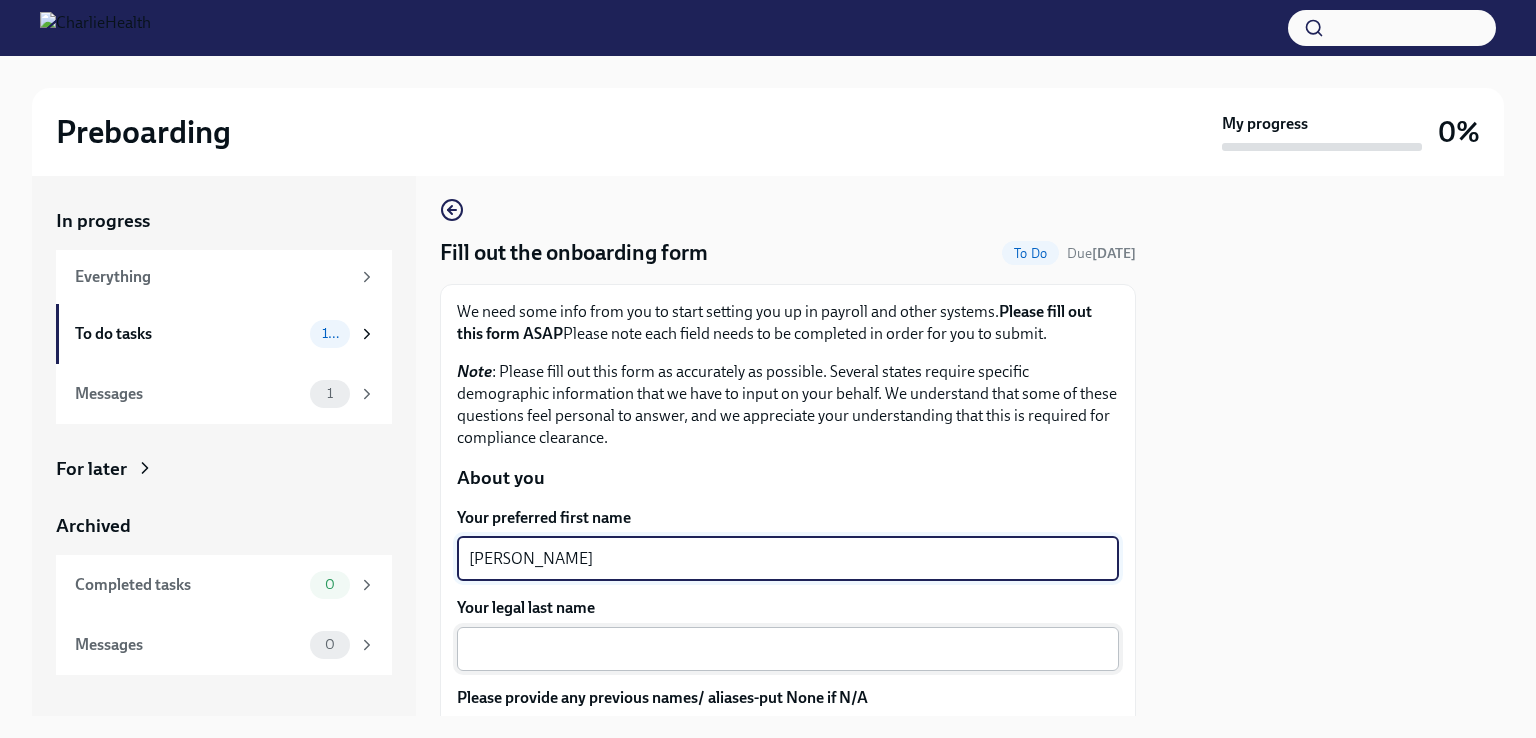type on "[PERSON_NAME]" 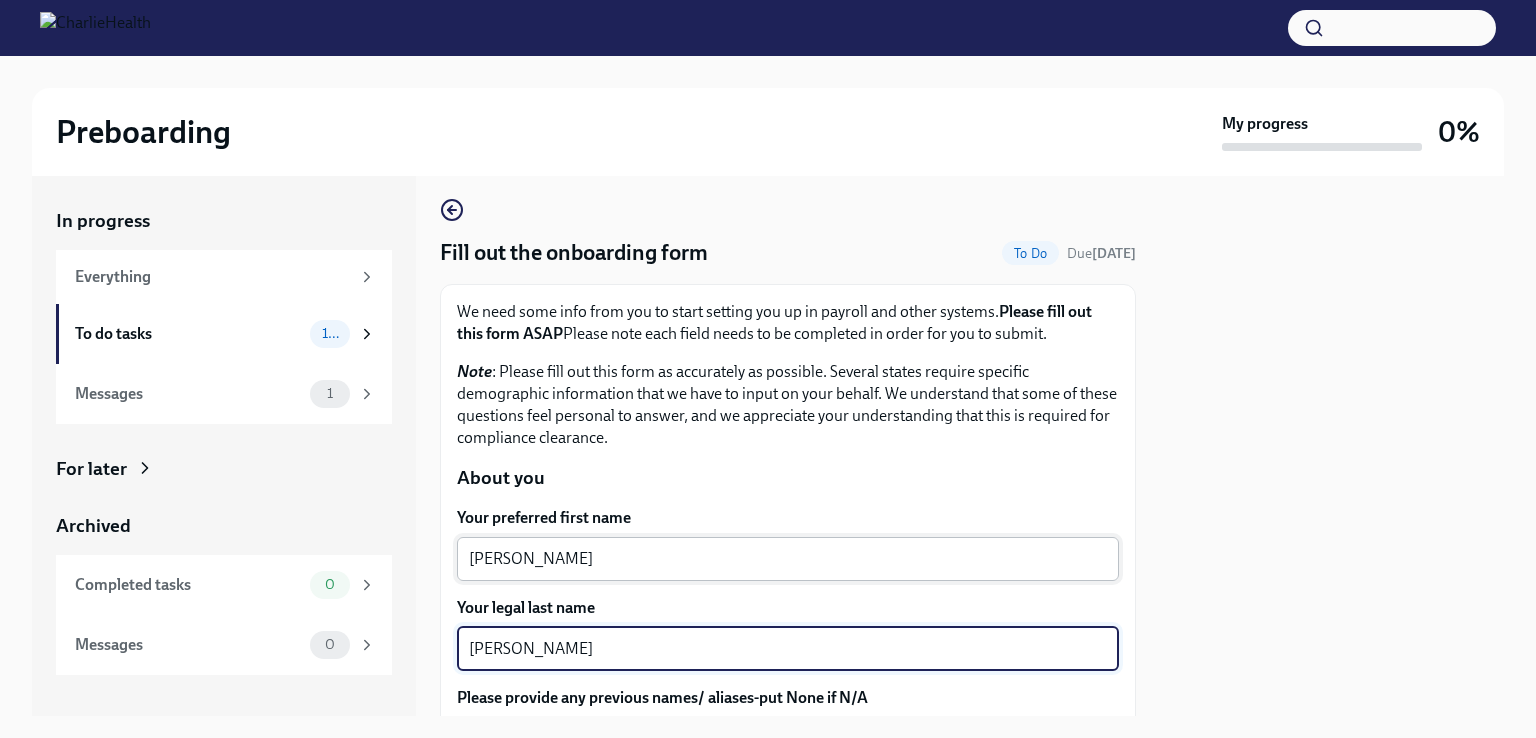 type on "[PERSON_NAME]" 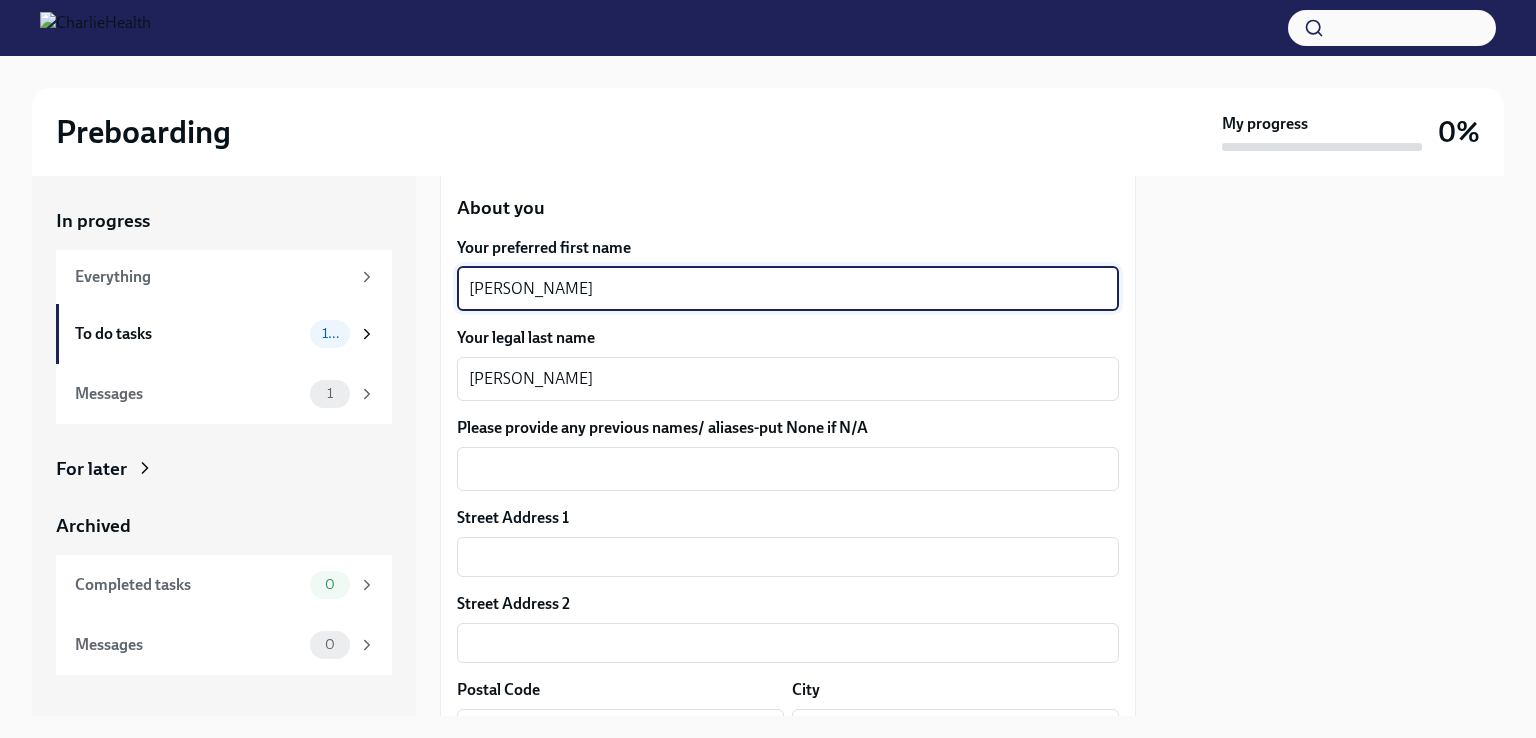 scroll, scrollTop: 292, scrollLeft: 0, axis: vertical 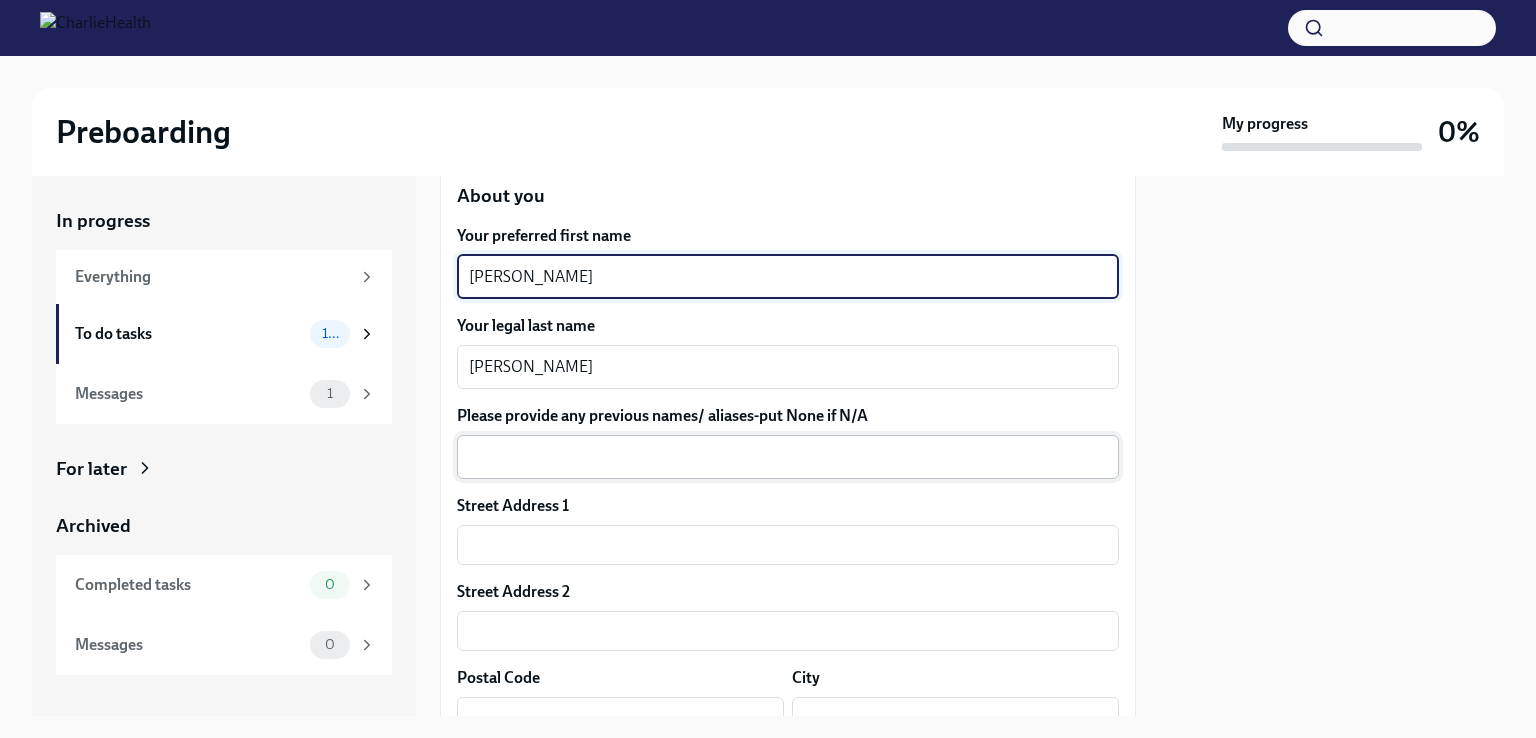 type on "[PERSON_NAME]" 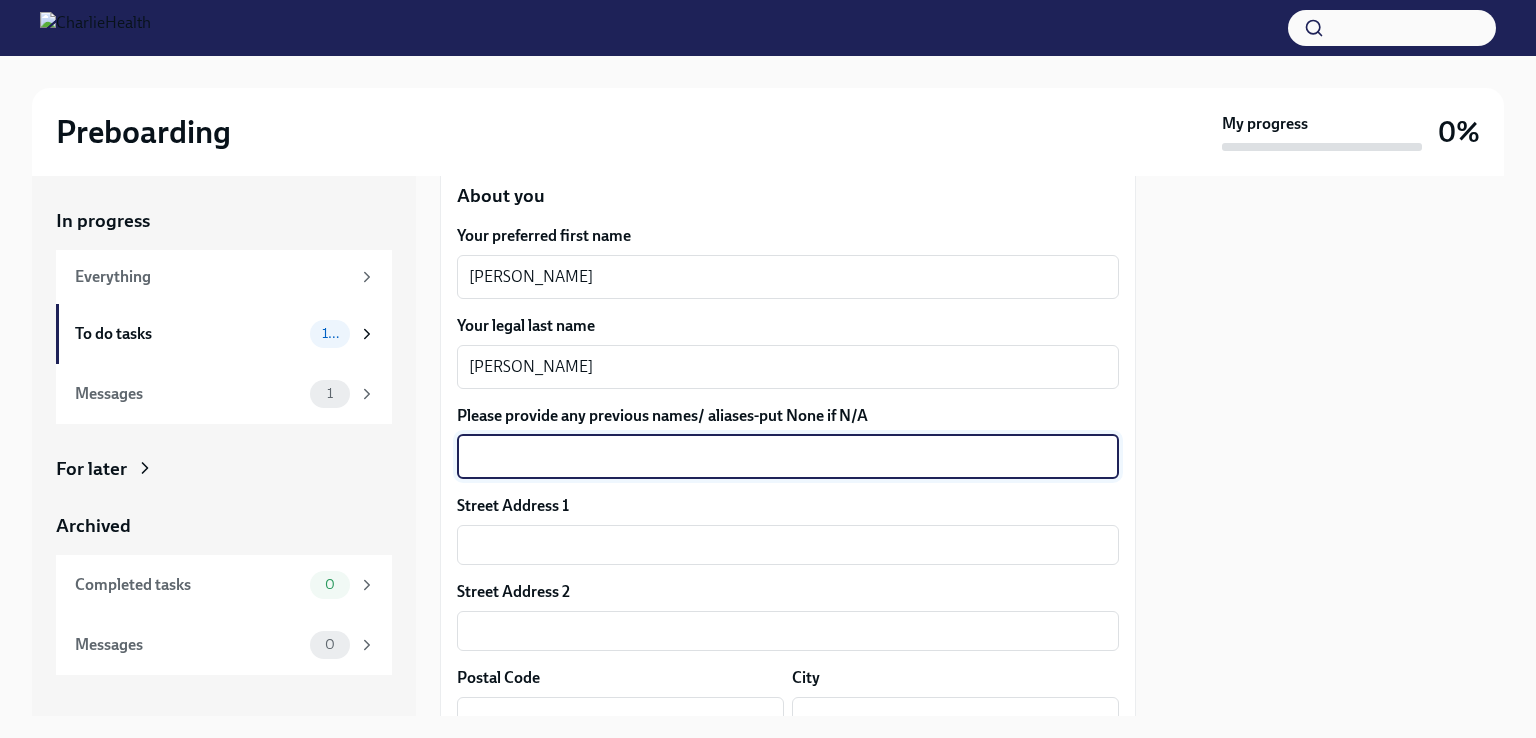 click on "Please provide any previous names/ aliases-put None if N/A" at bounding box center (788, 457) 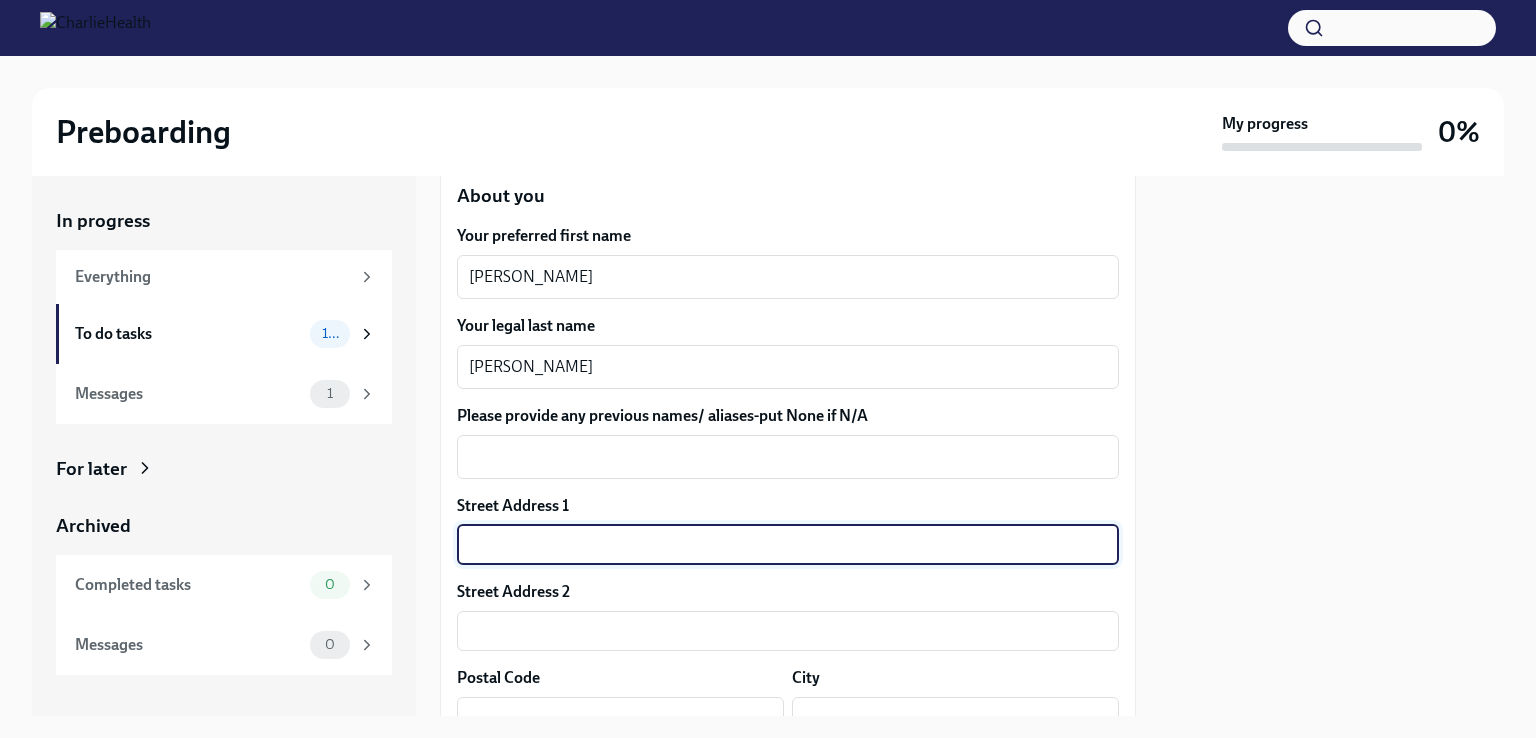 click at bounding box center (788, 545) 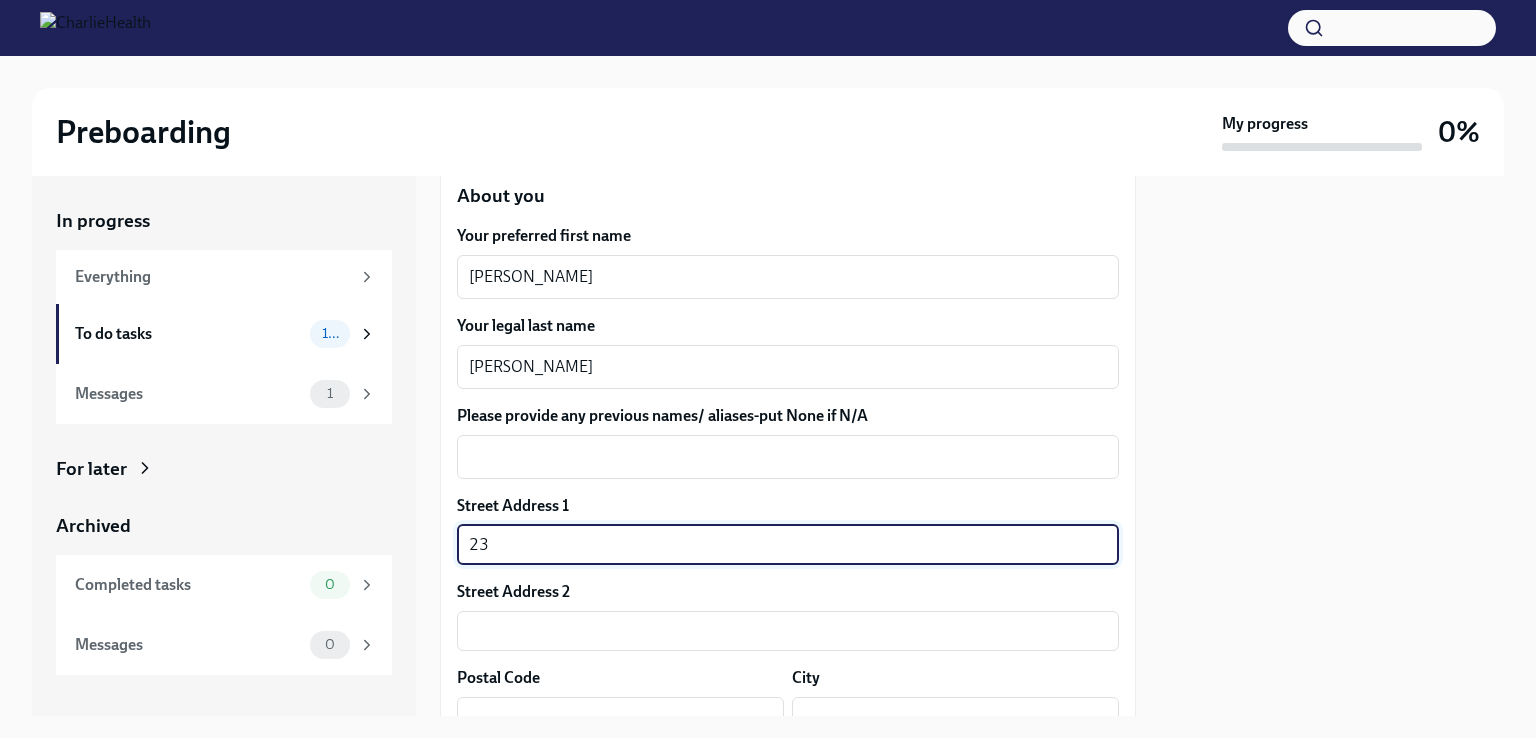 type on "2" 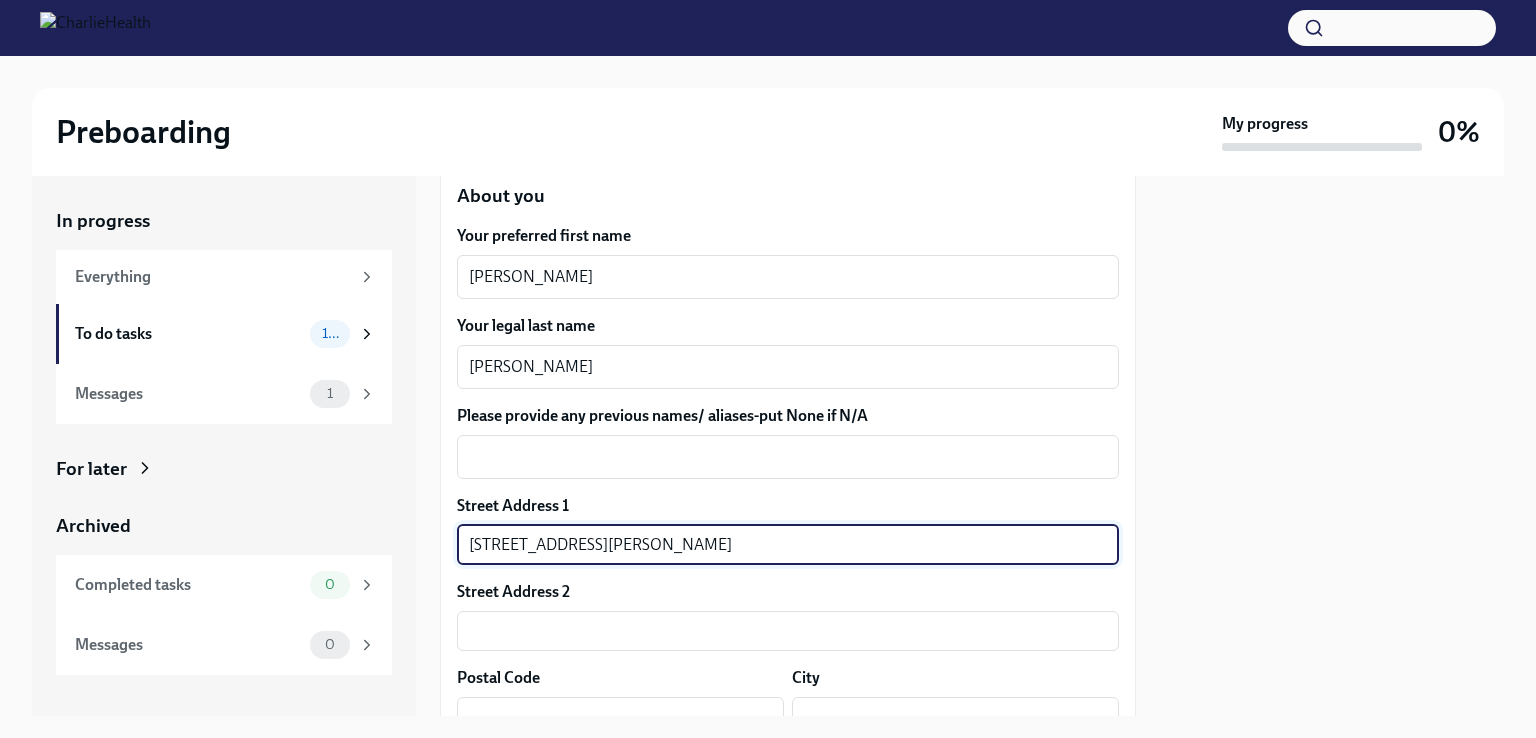 type on "[STREET_ADDRESS][PERSON_NAME]" 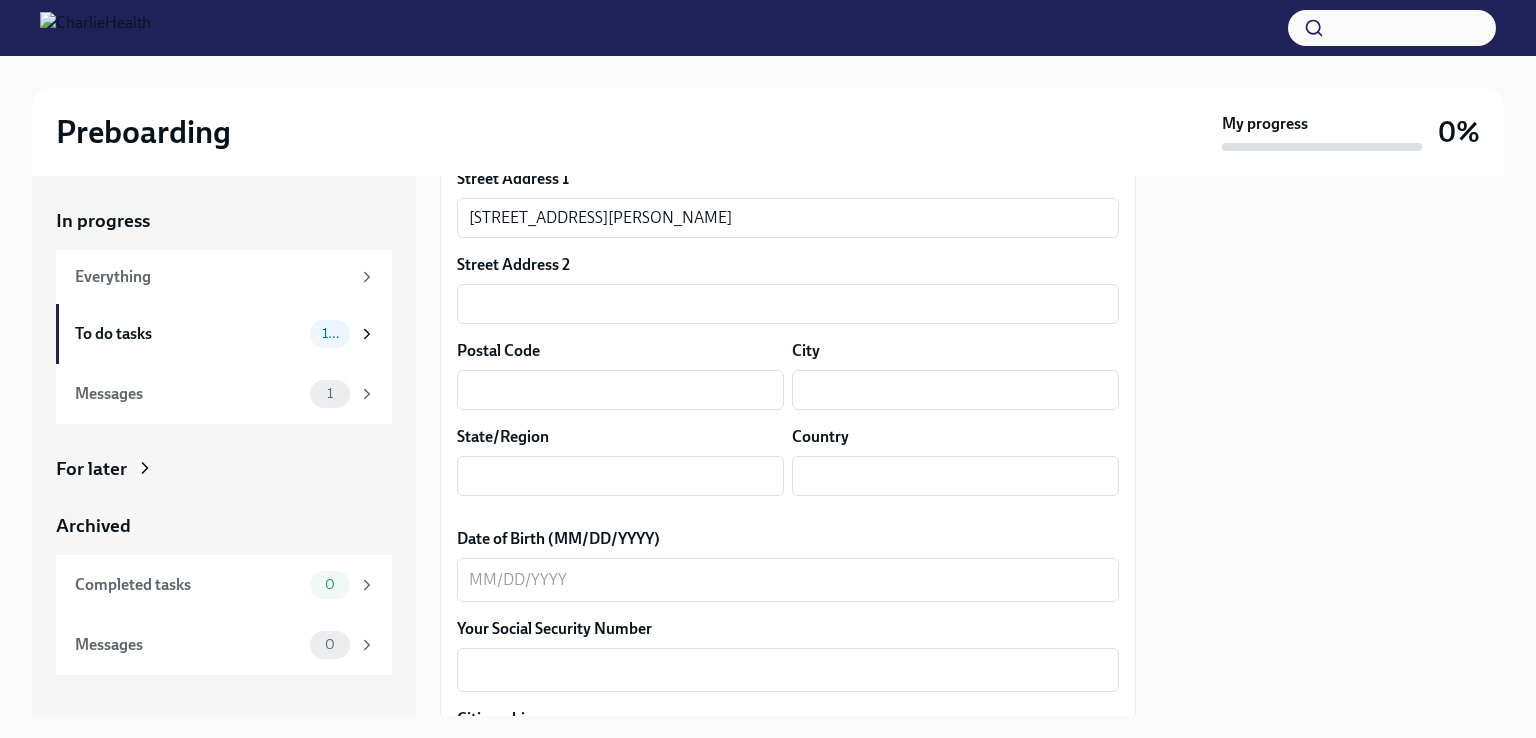 scroll, scrollTop: 631, scrollLeft: 0, axis: vertical 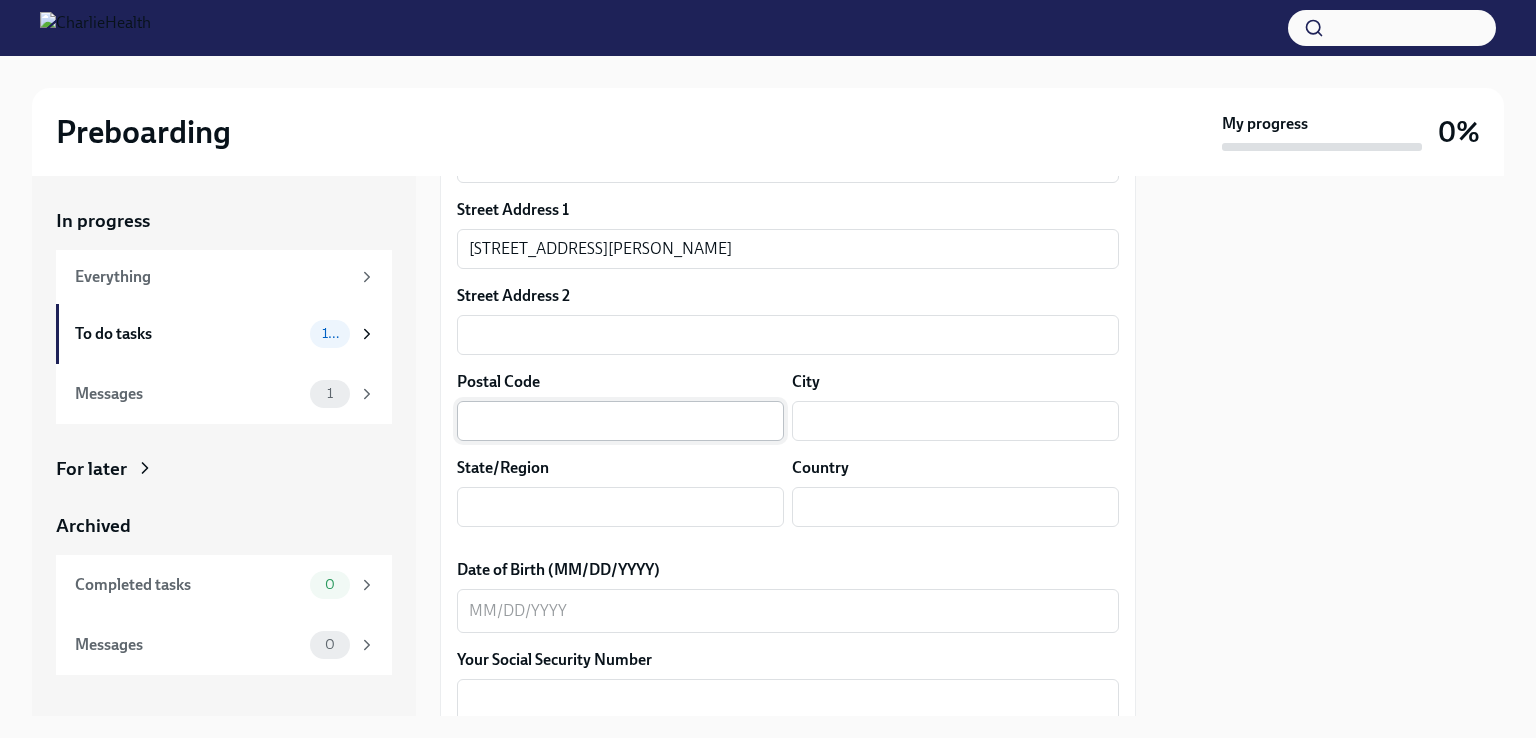 click at bounding box center (620, 421) 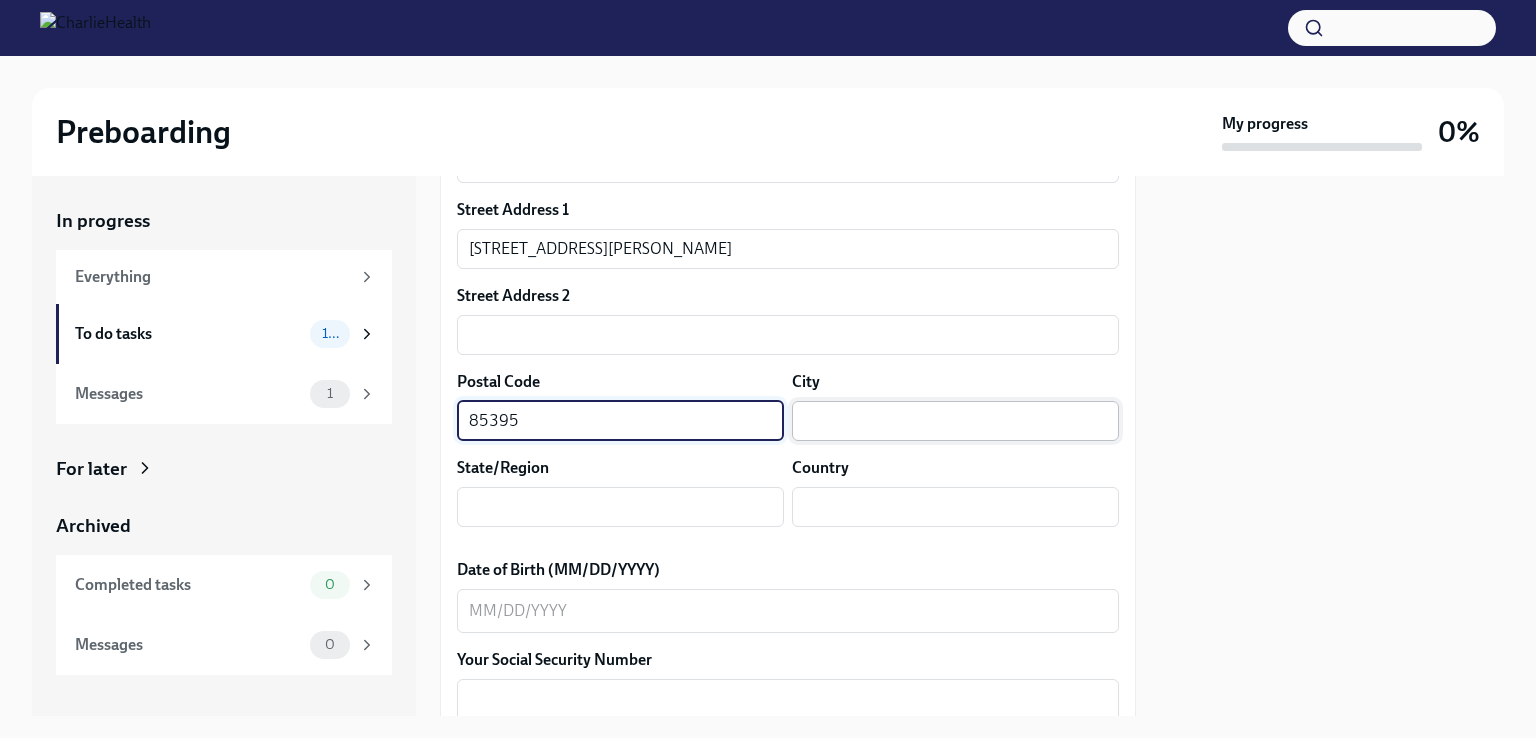 type on "85395" 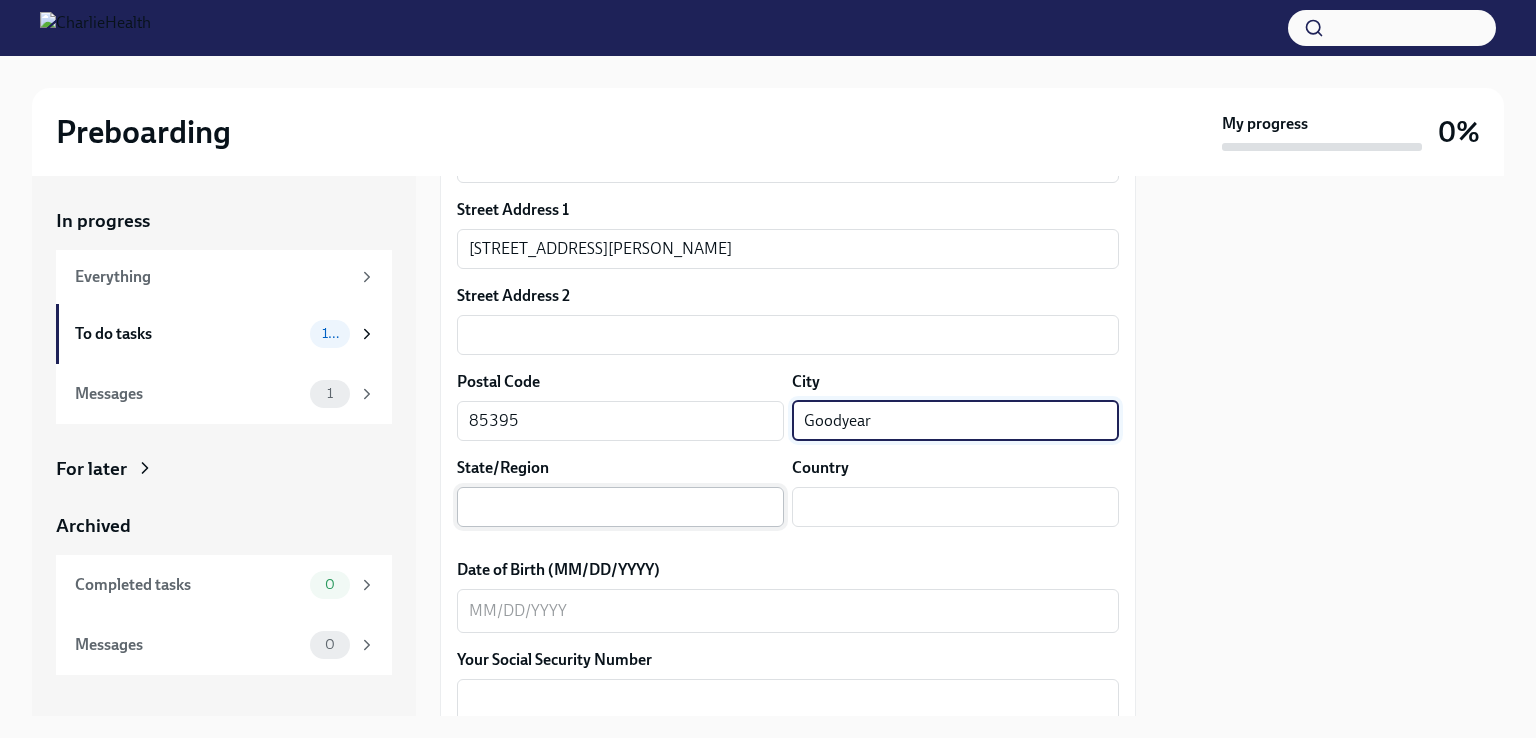 type on "Goodyear" 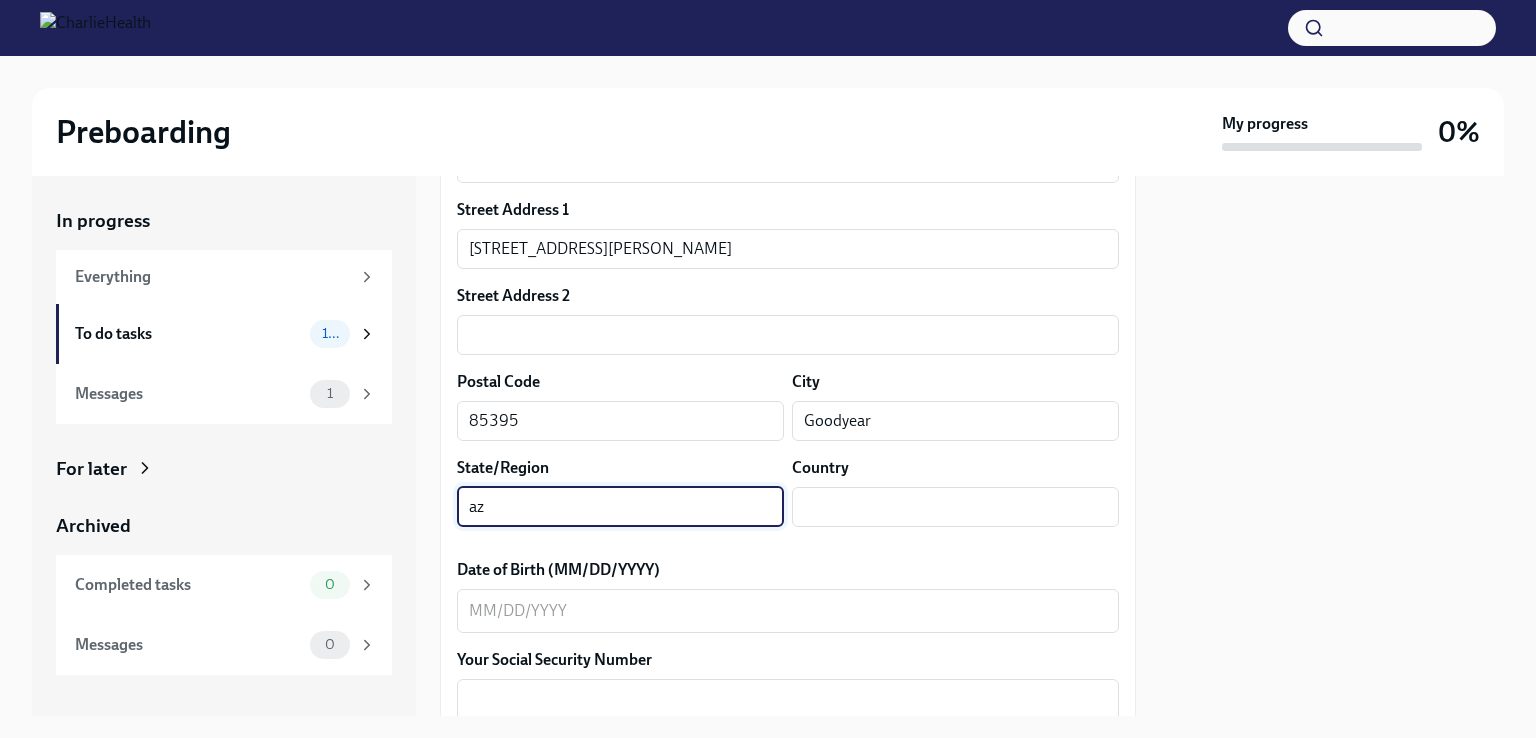 type on "a" 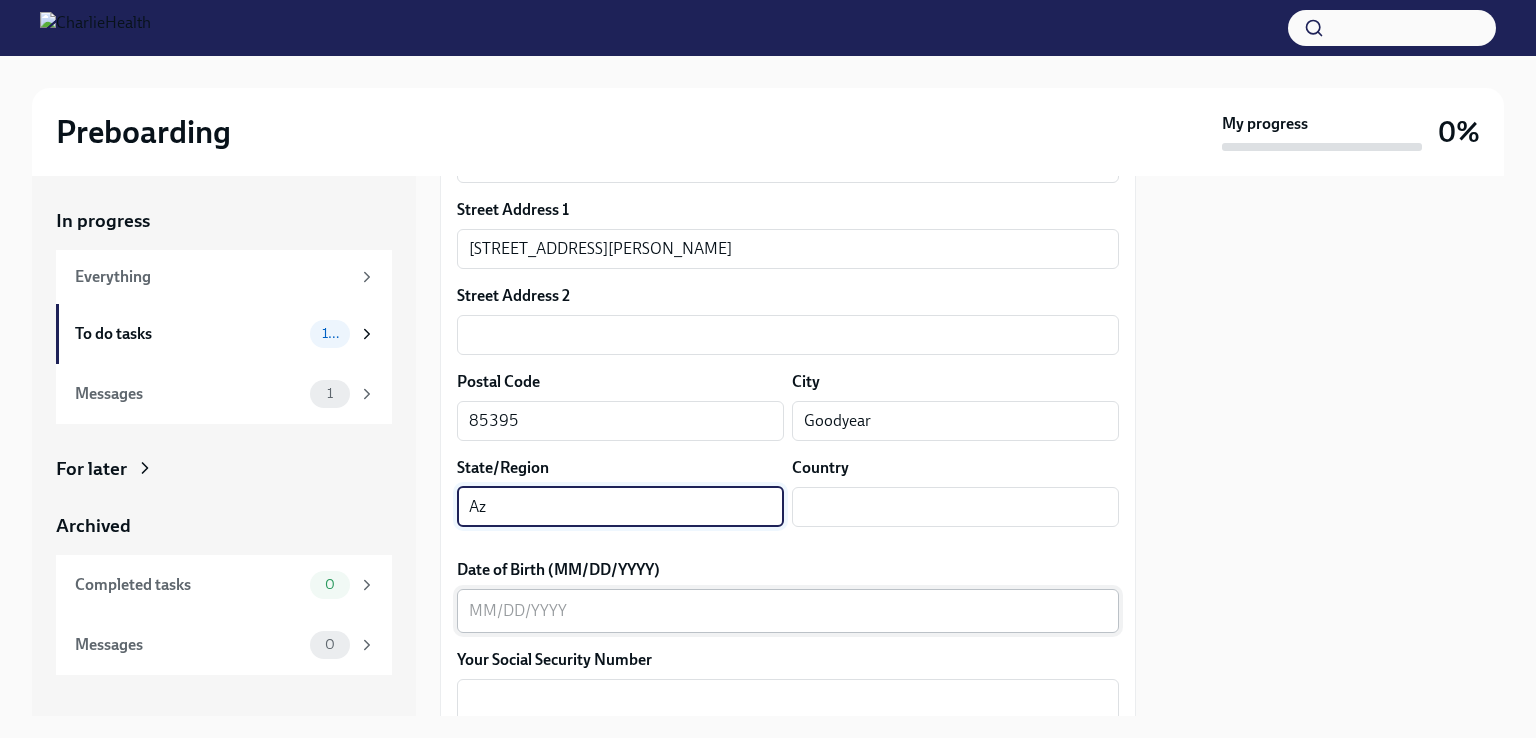 type on "Az" 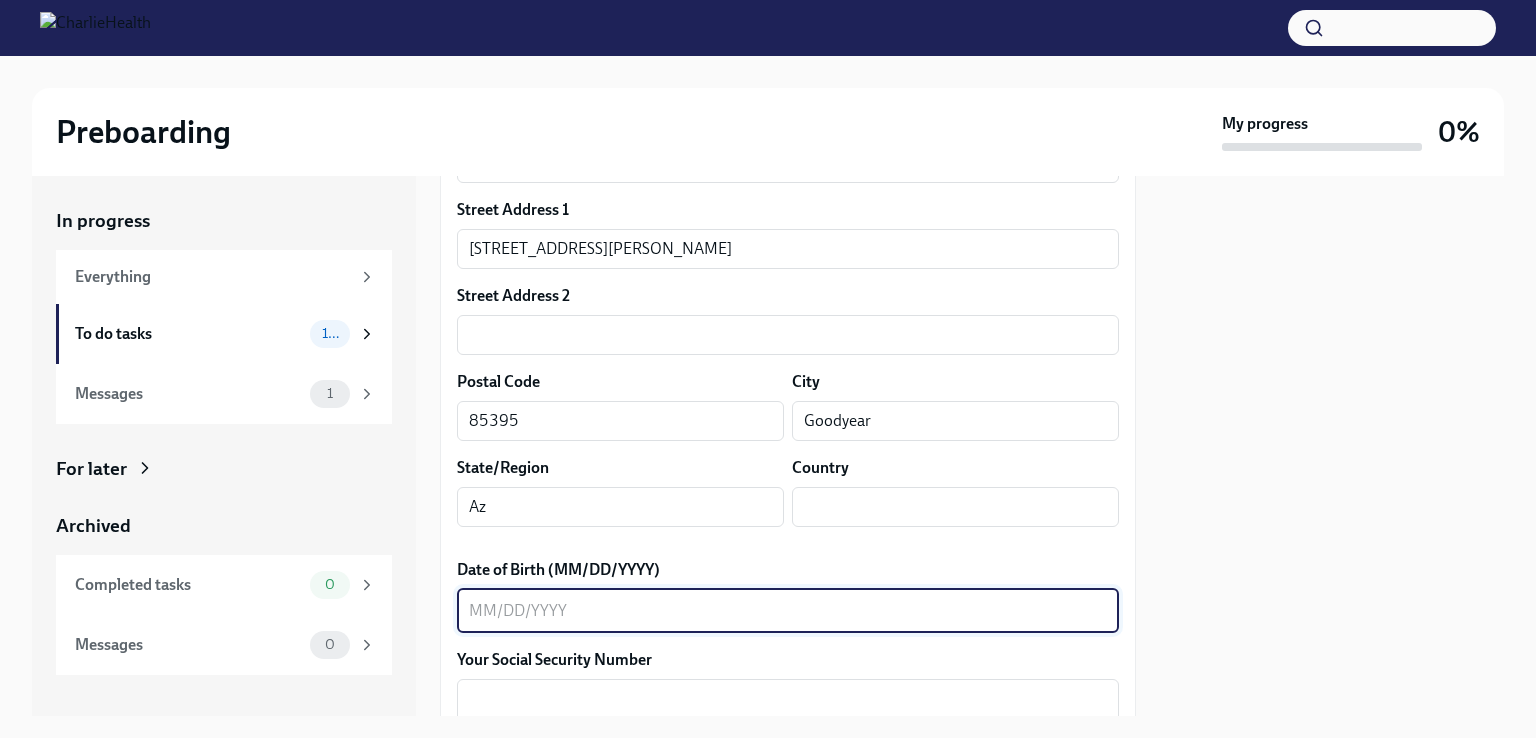 click on "Date of Birth (MM/DD/YYYY)" at bounding box center (788, 611) 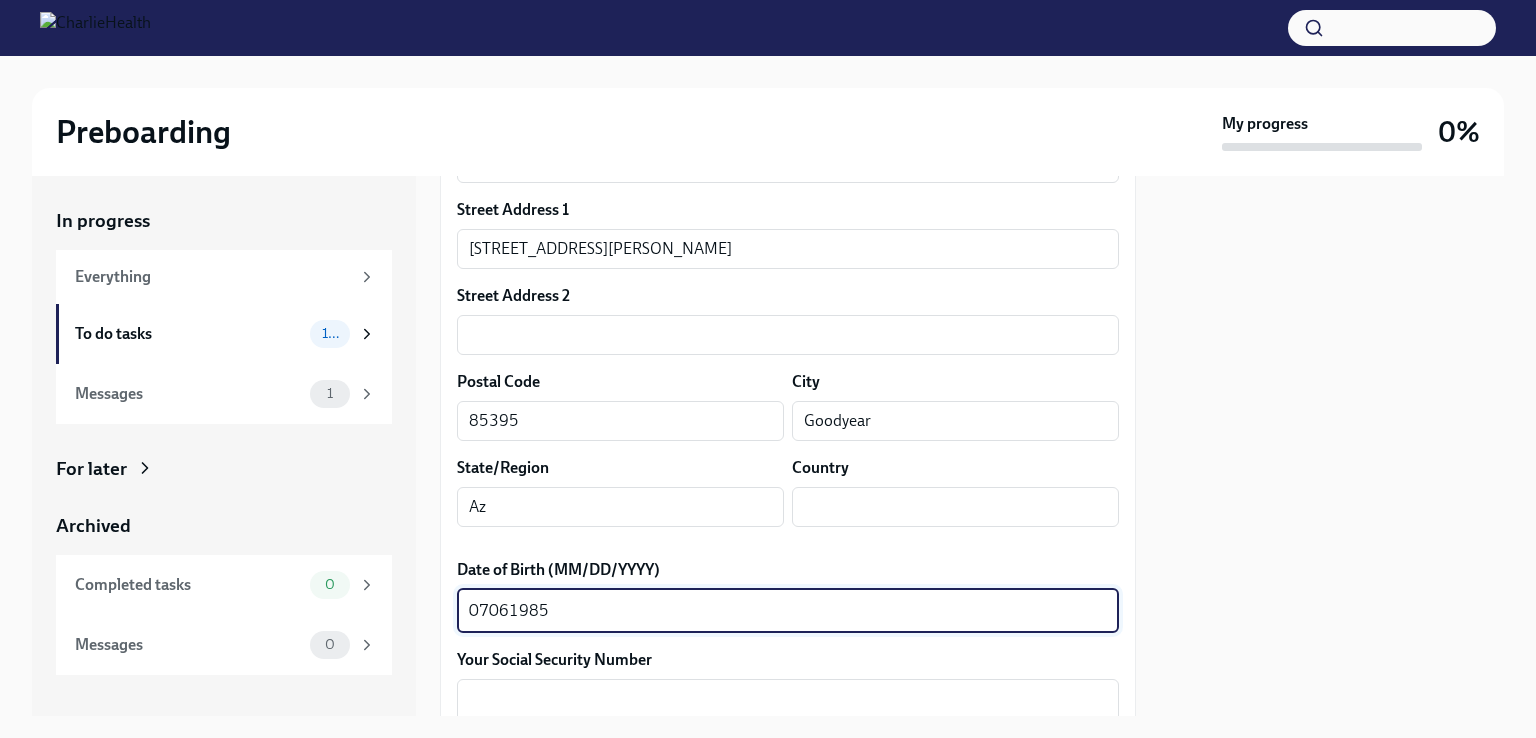 click on "07061985" at bounding box center (788, 611) 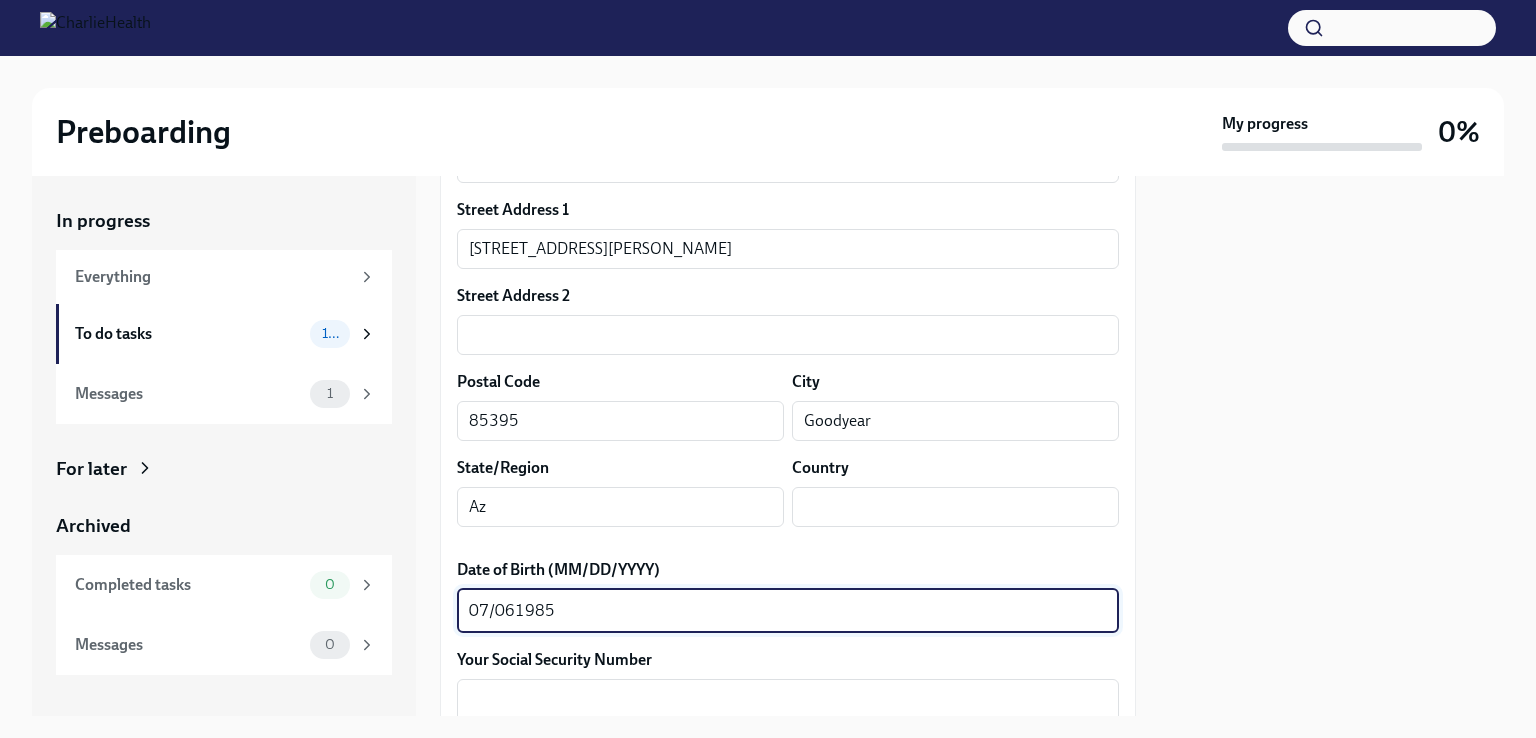 click on "07/061985" at bounding box center (788, 611) 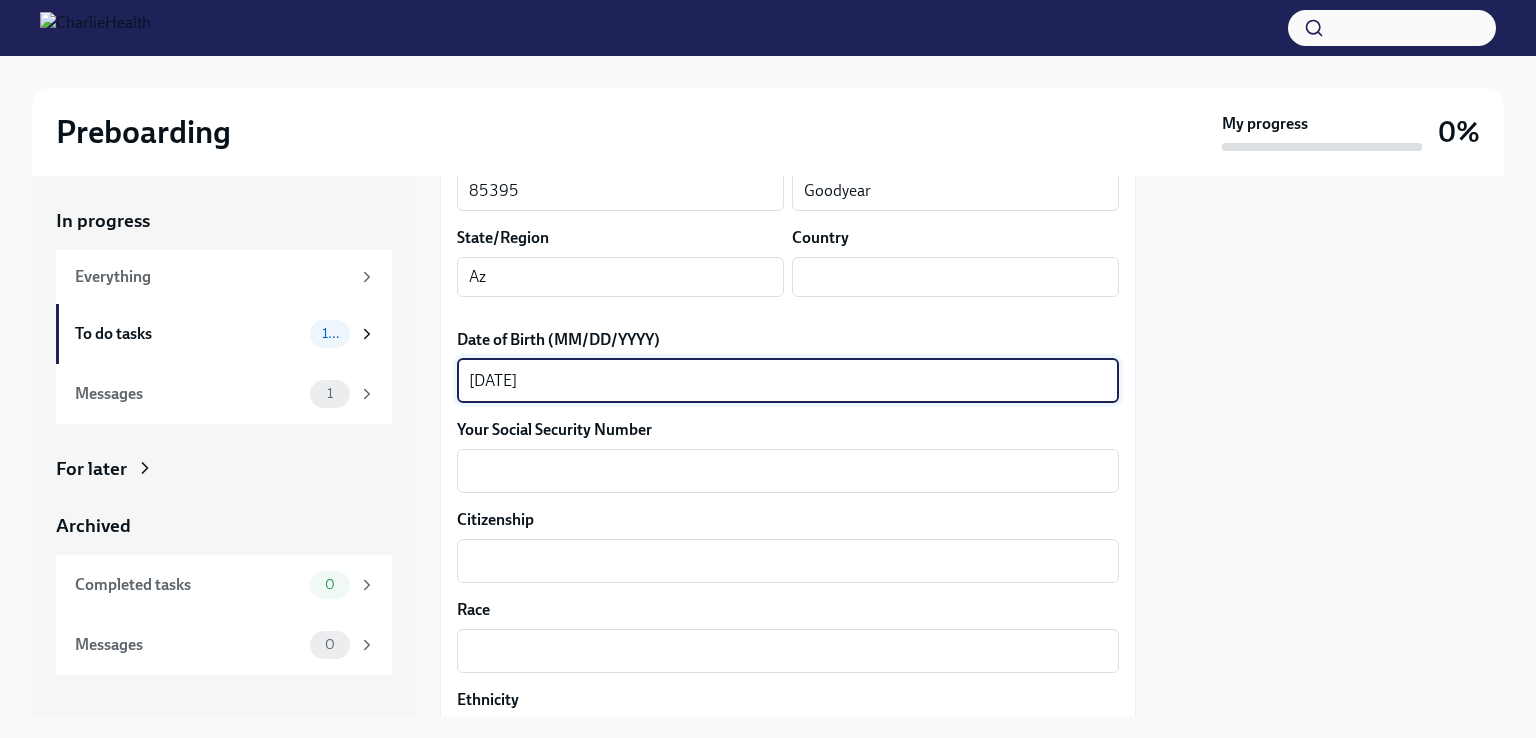 scroll, scrollTop: 837, scrollLeft: 0, axis: vertical 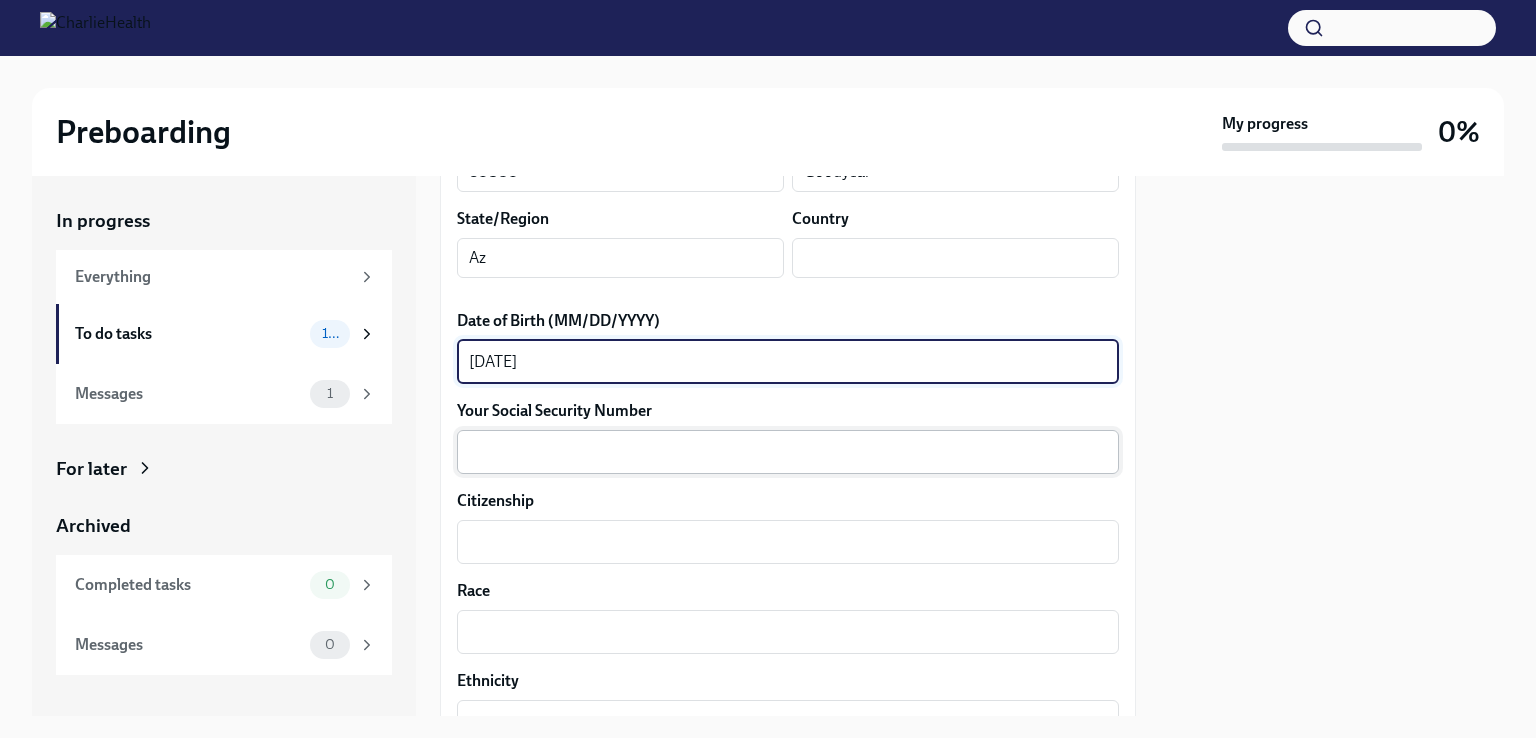 type on "[DATE]" 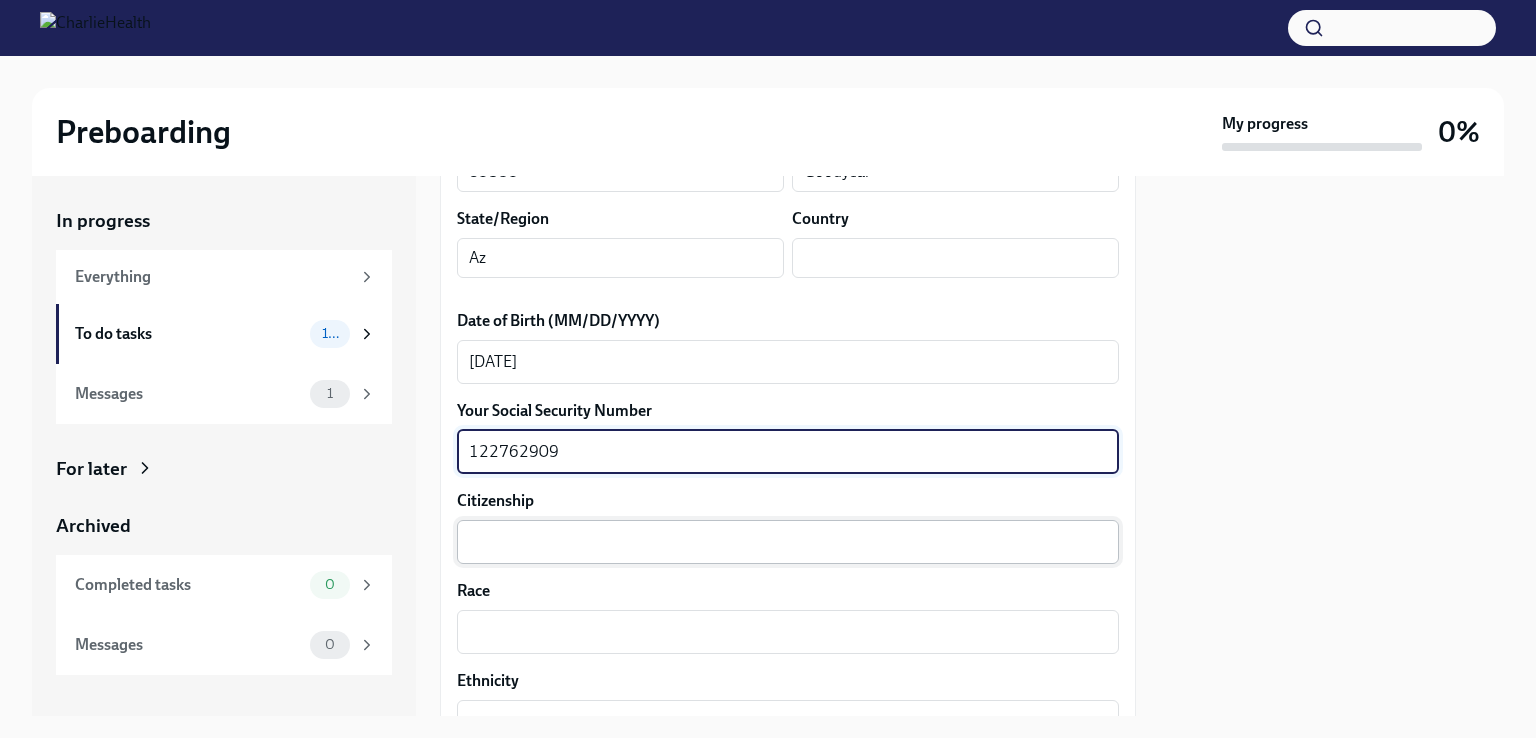 type on "122762909" 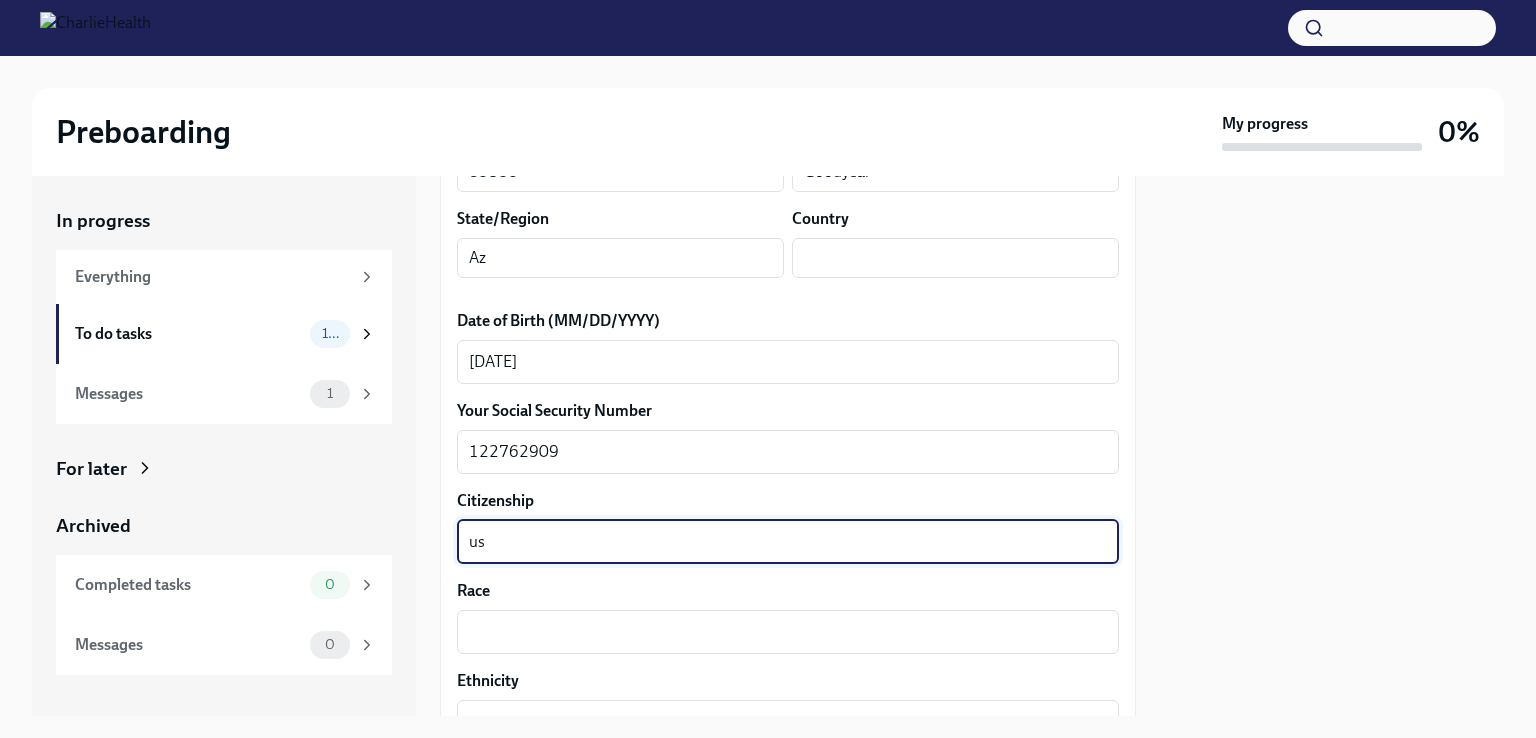 type on "u" 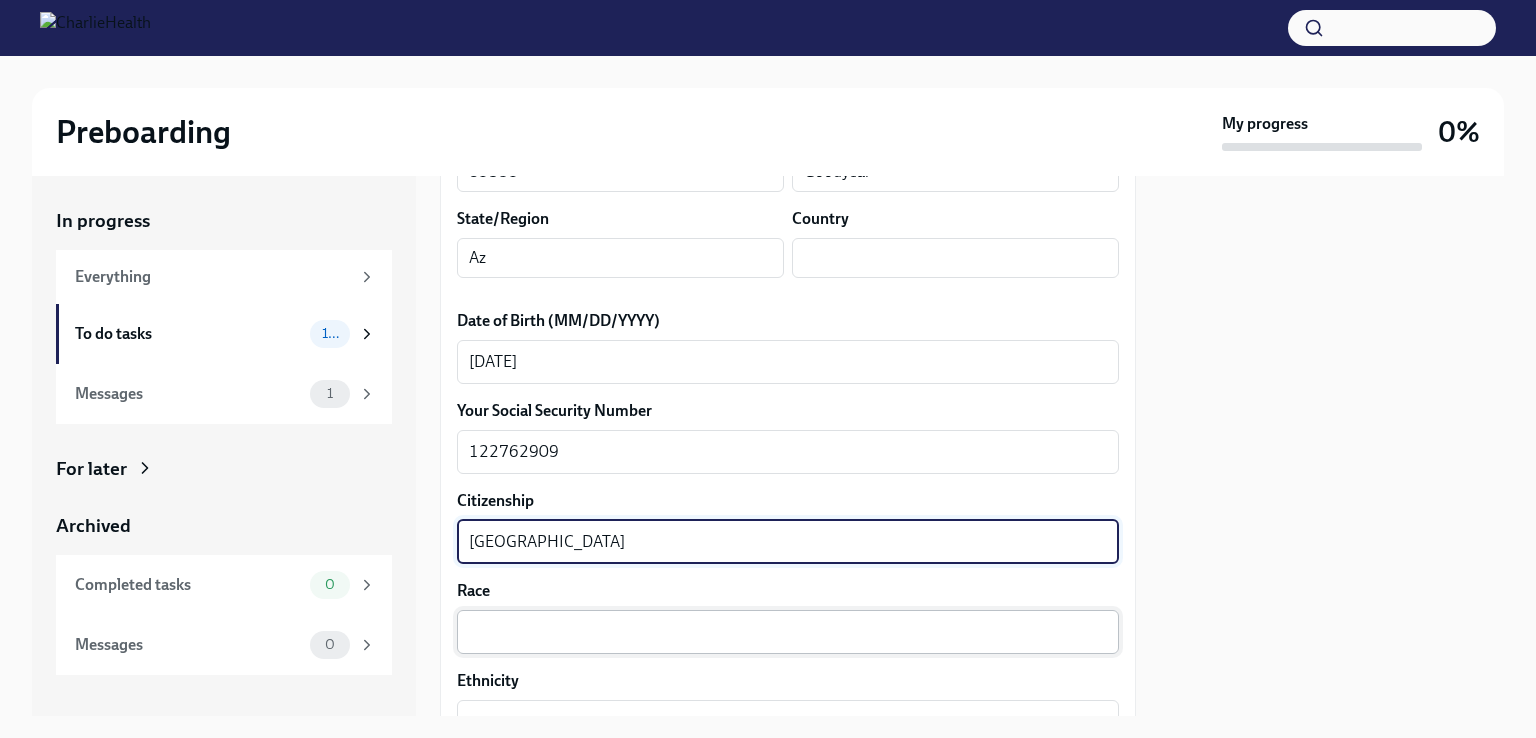 type on "[GEOGRAPHIC_DATA]" 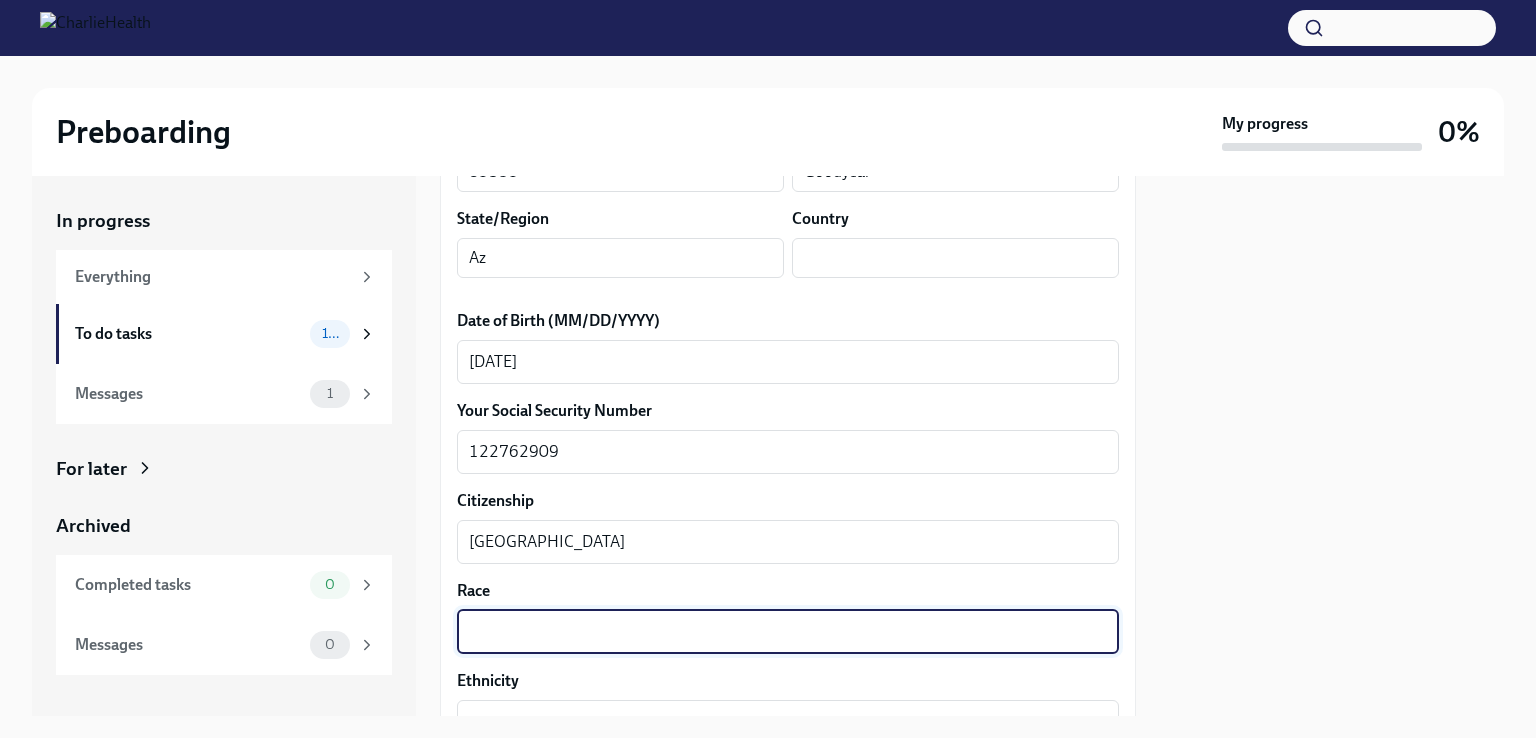 type on "b" 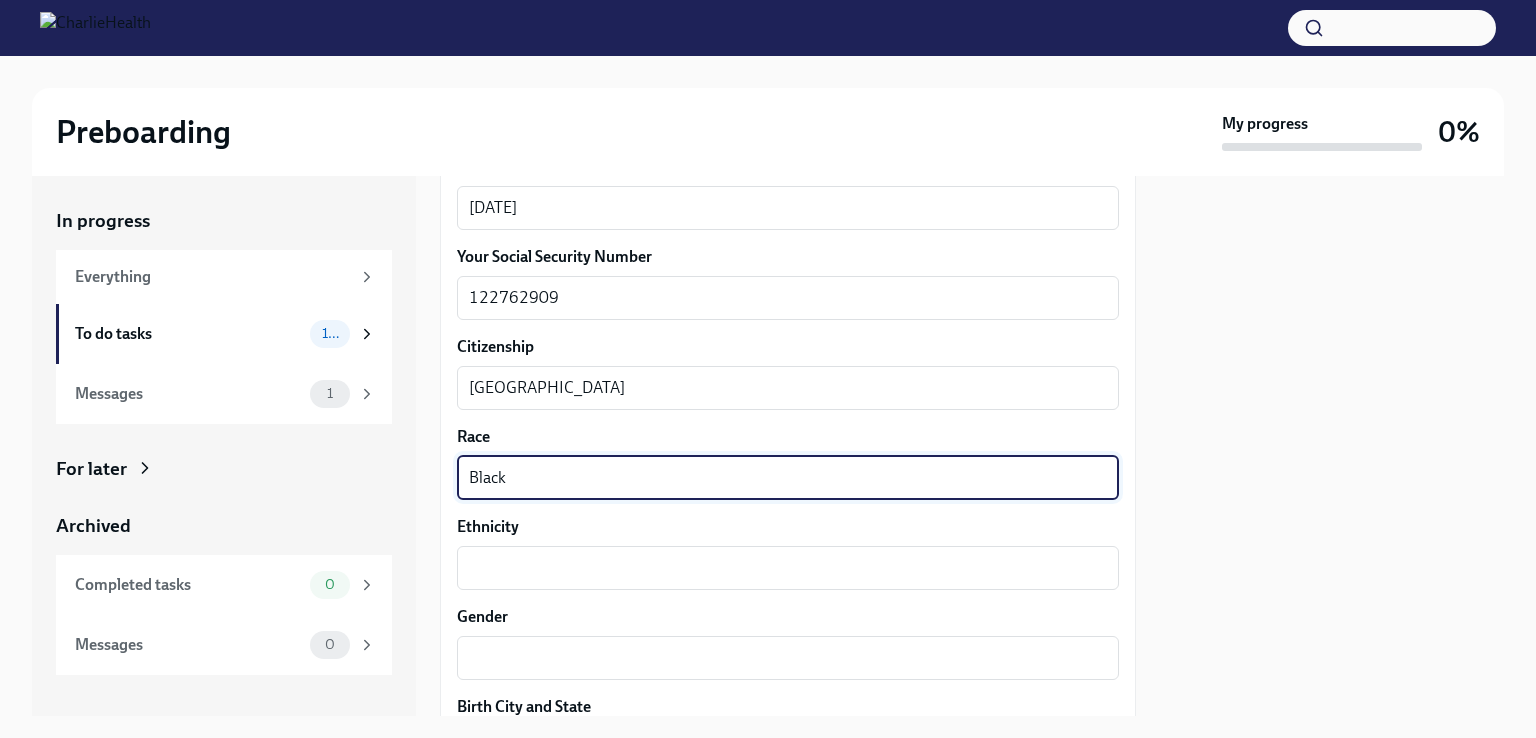 scroll, scrollTop: 999, scrollLeft: 0, axis: vertical 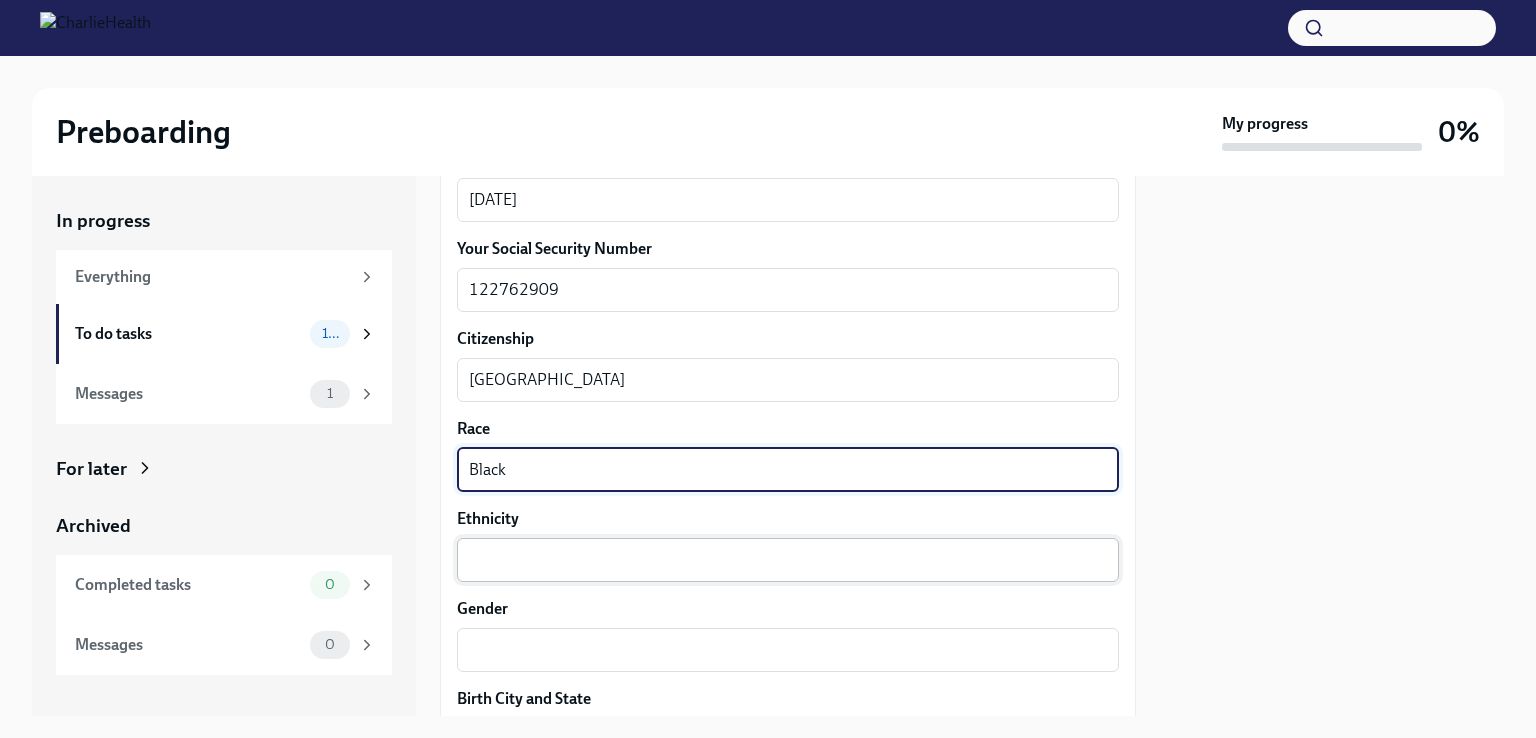 type on "Black" 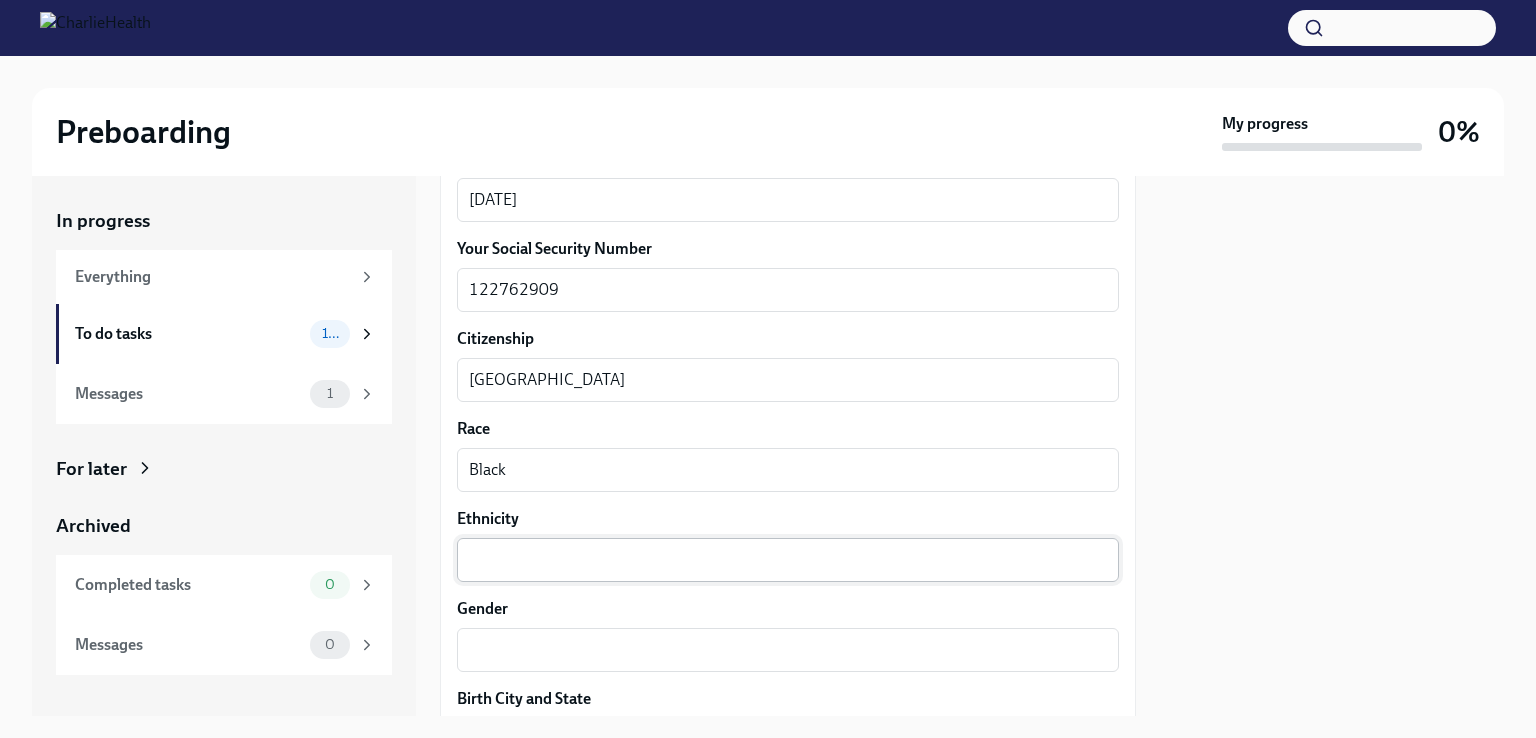 click on "x ​" at bounding box center [788, 560] 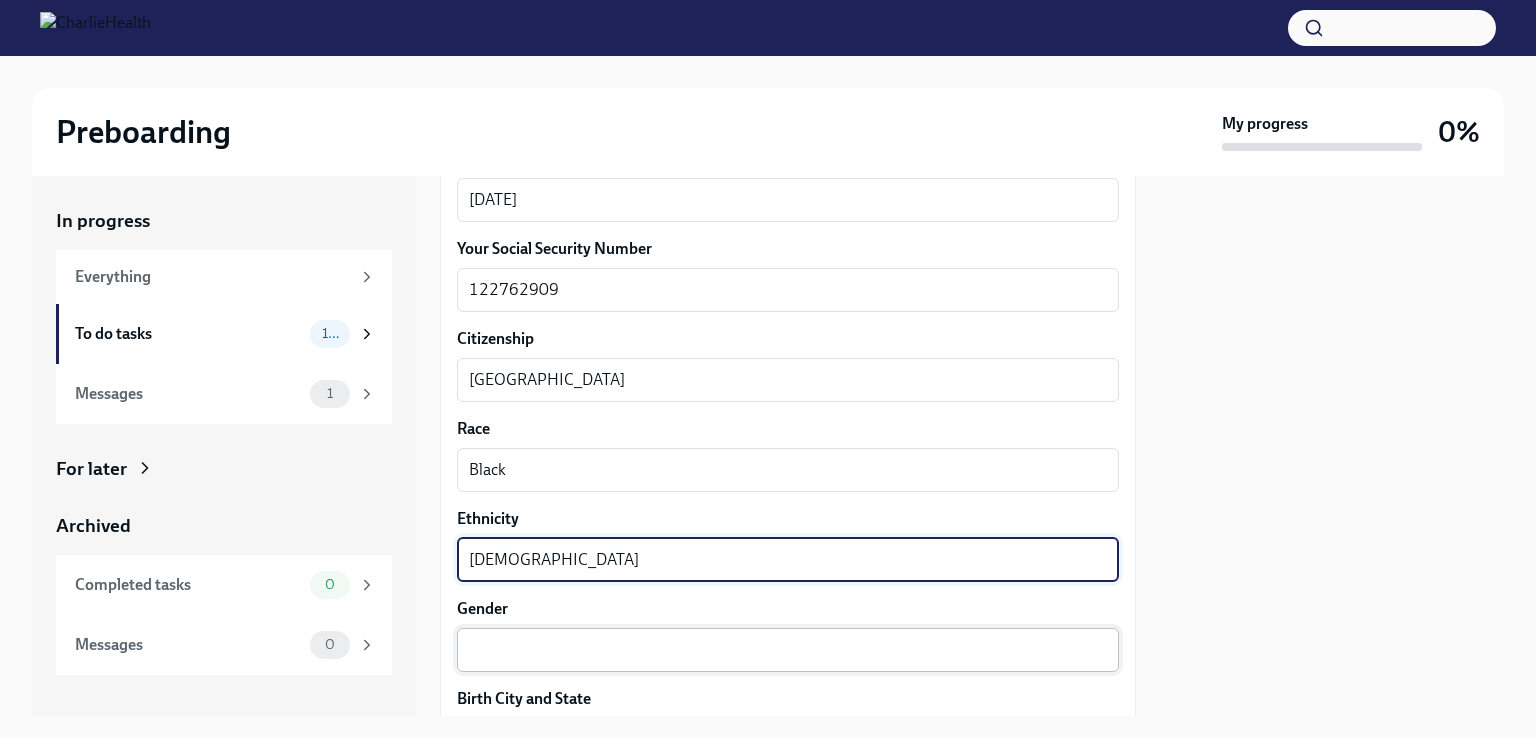 type on "[DEMOGRAPHIC_DATA]" 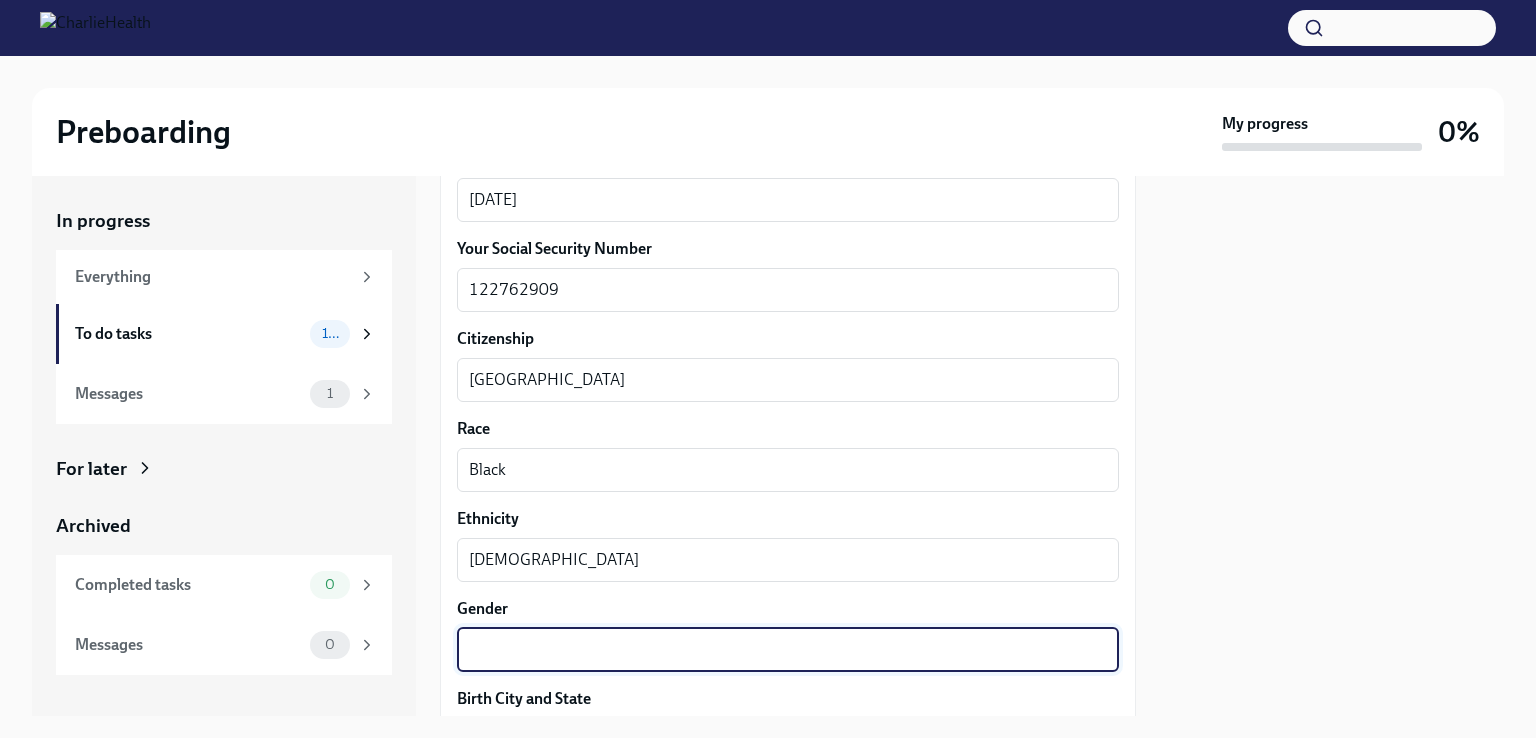 click on "Gender" at bounding box center (788, 650) 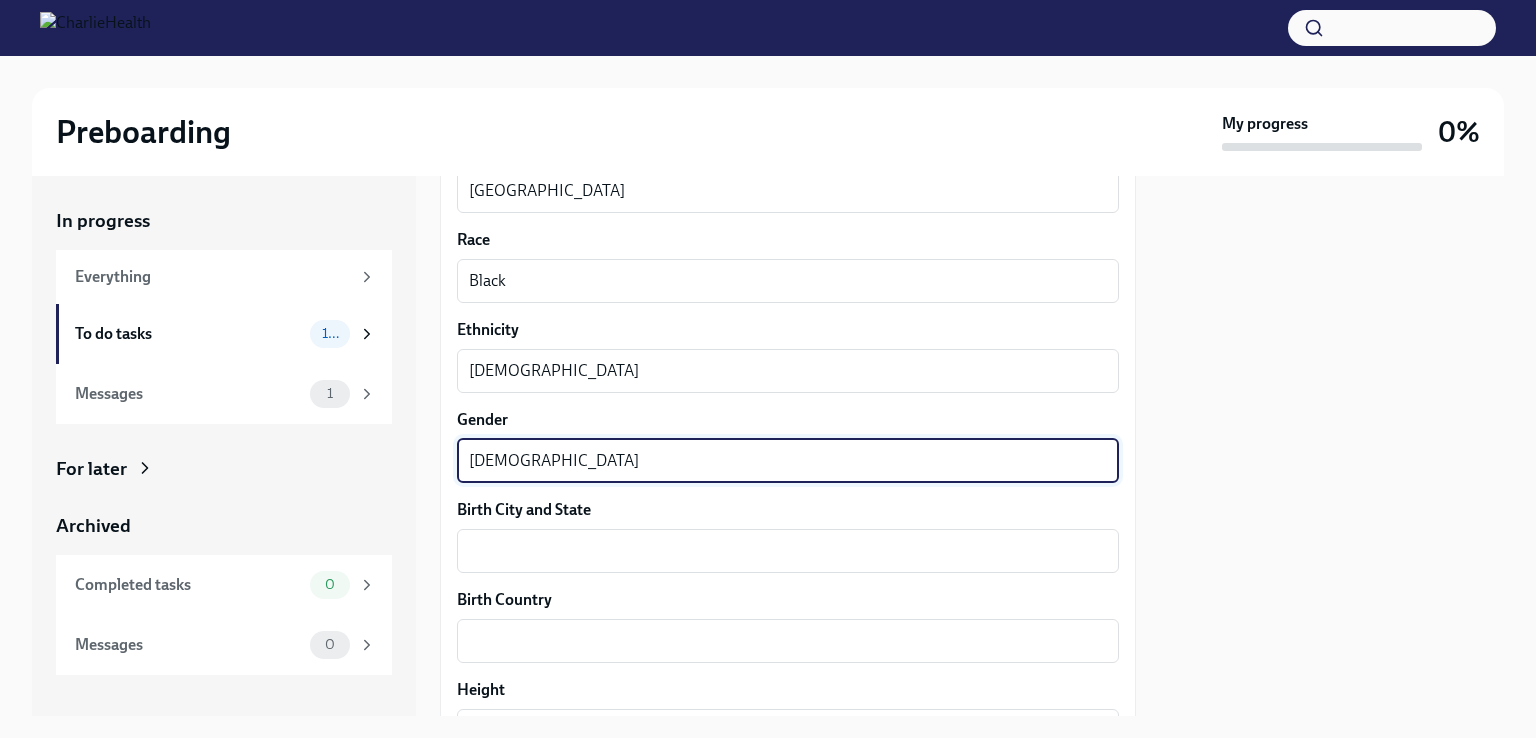 scroll, scrollTop: 1272, scrollLeft: 0, axis: vertical 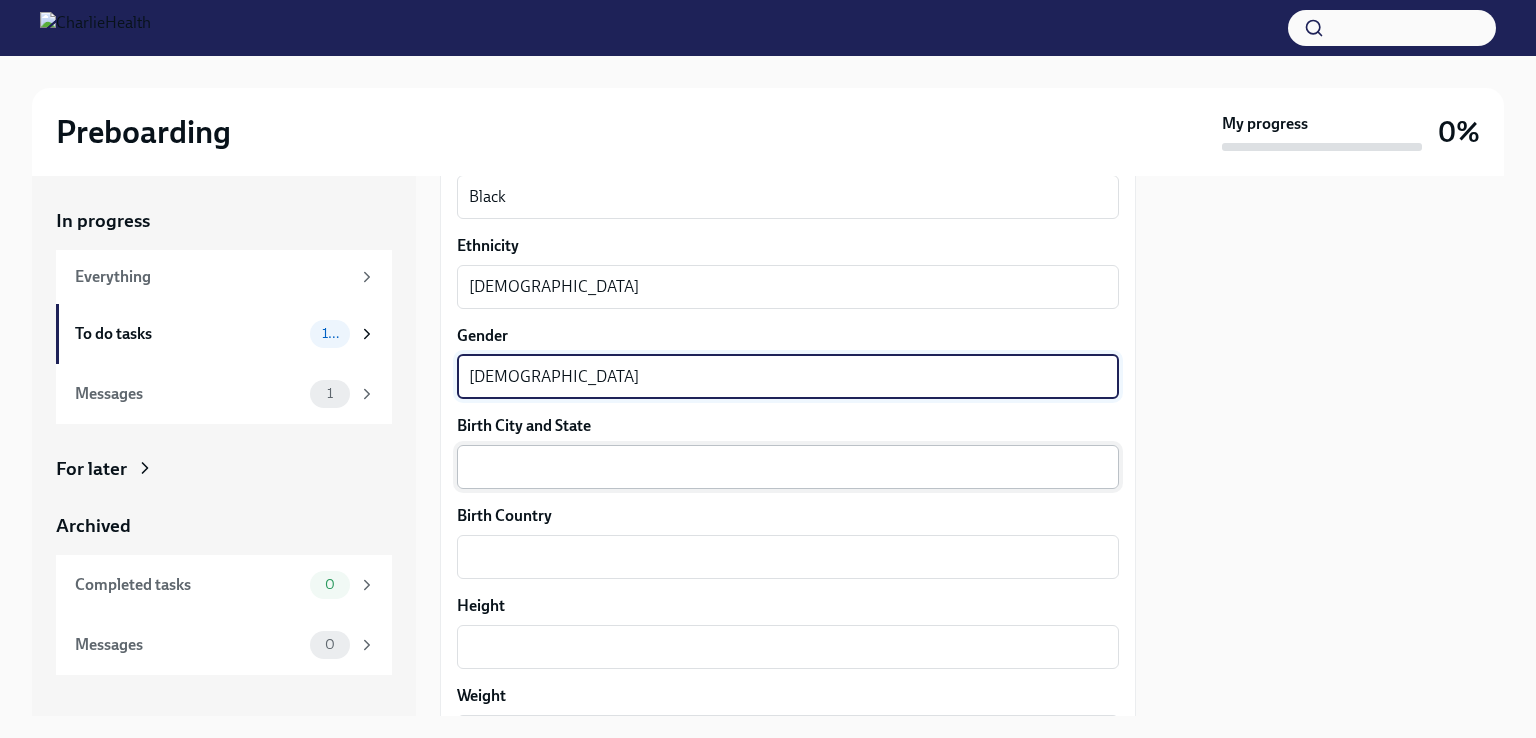 type on "[DEMOGRAPHIC_DATA]" 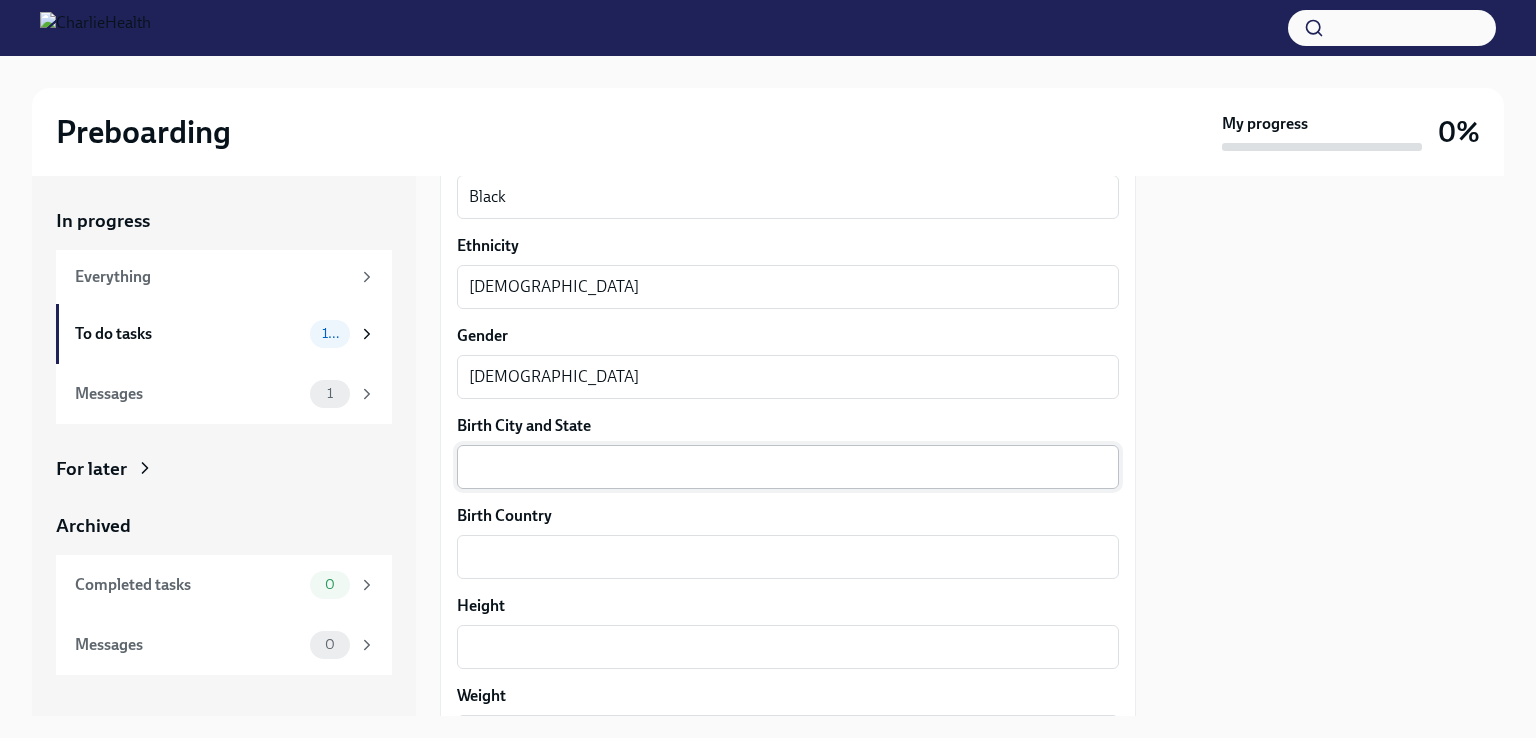 click on "x ​" at bounding box center (788, 467) 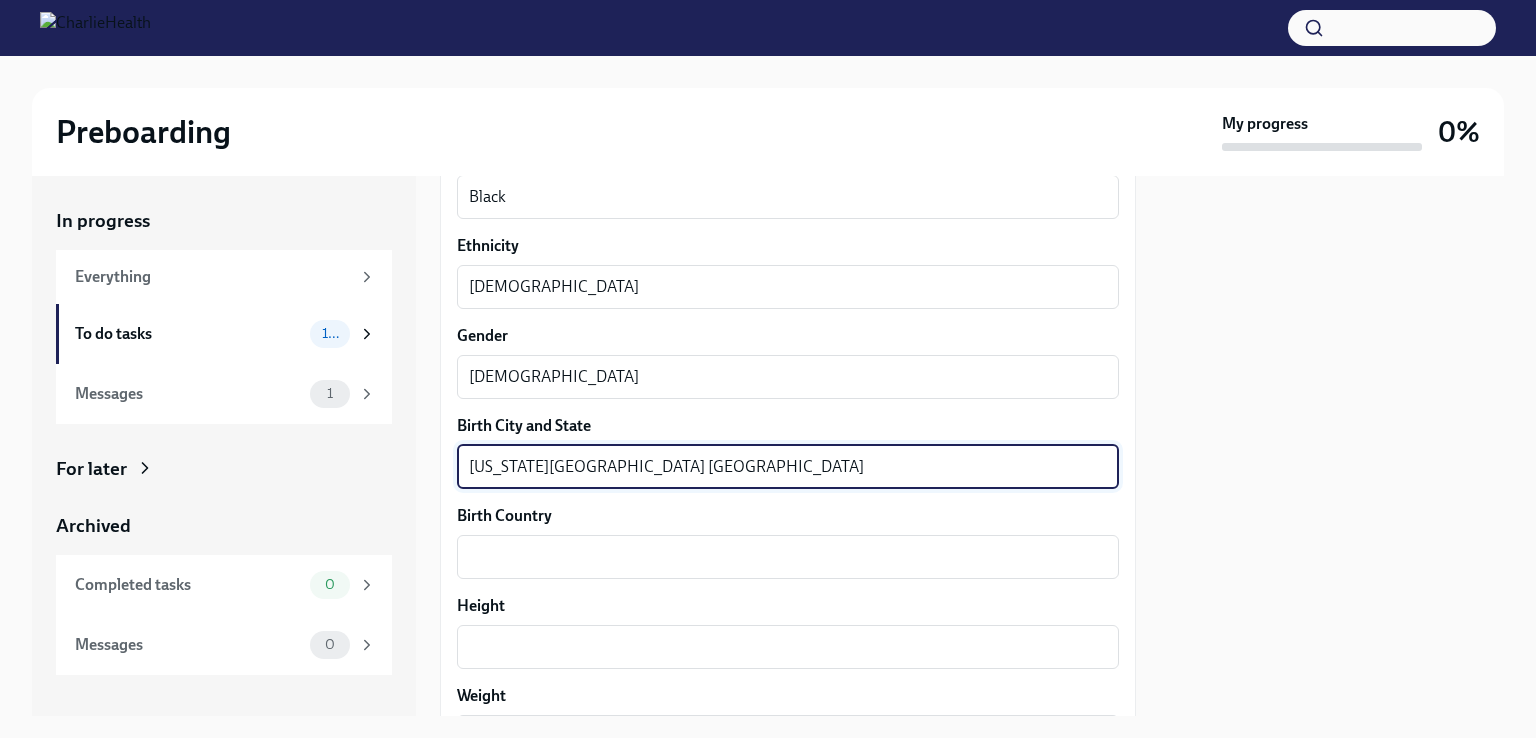click on "[US_STATE][GEOGRAPHIC_DATA] [GEOGRAPHIC_DATA]" at bounding box center [788, 467] 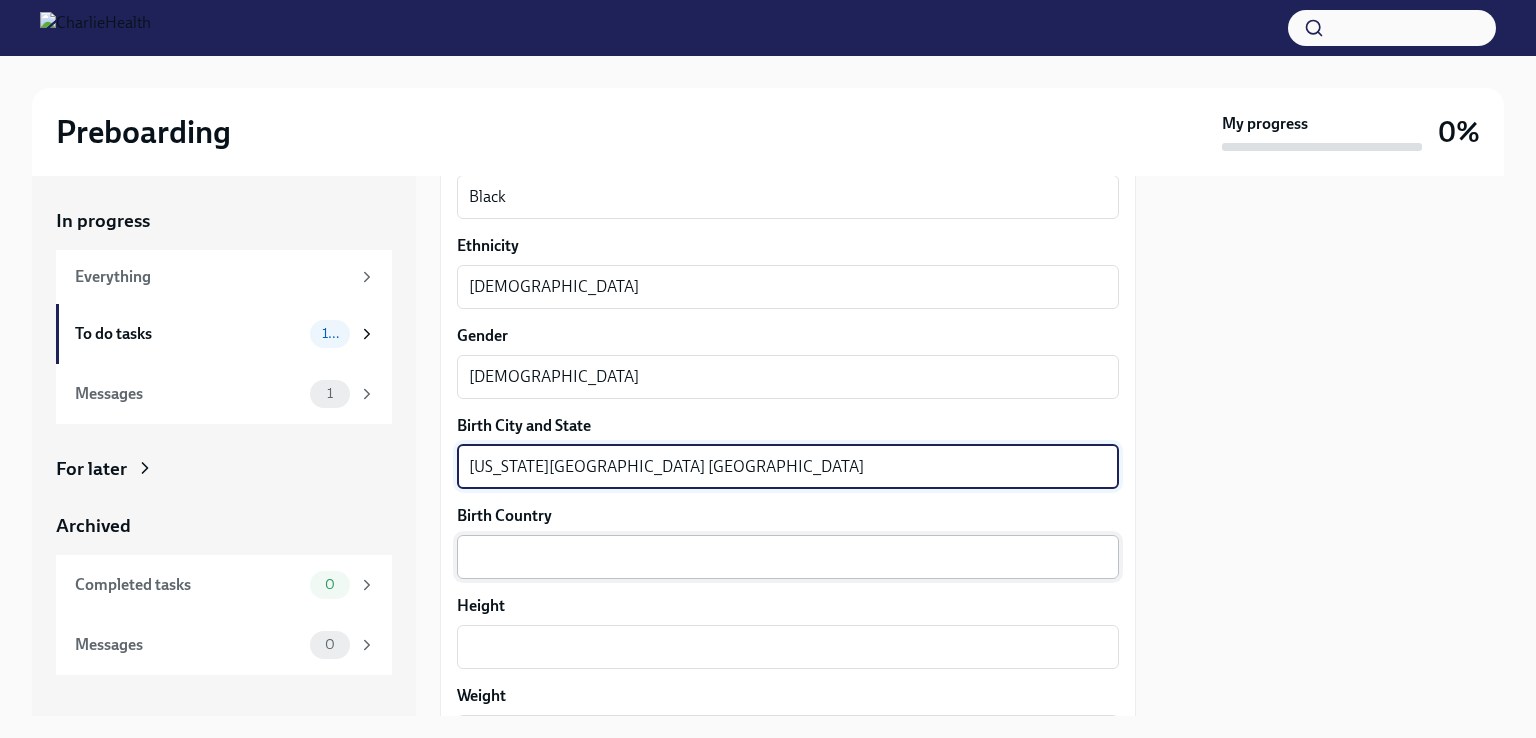 type on "[US_STATE][GEOGRAPHIC_DATA] [GEOGRAPHIC_DATA]" 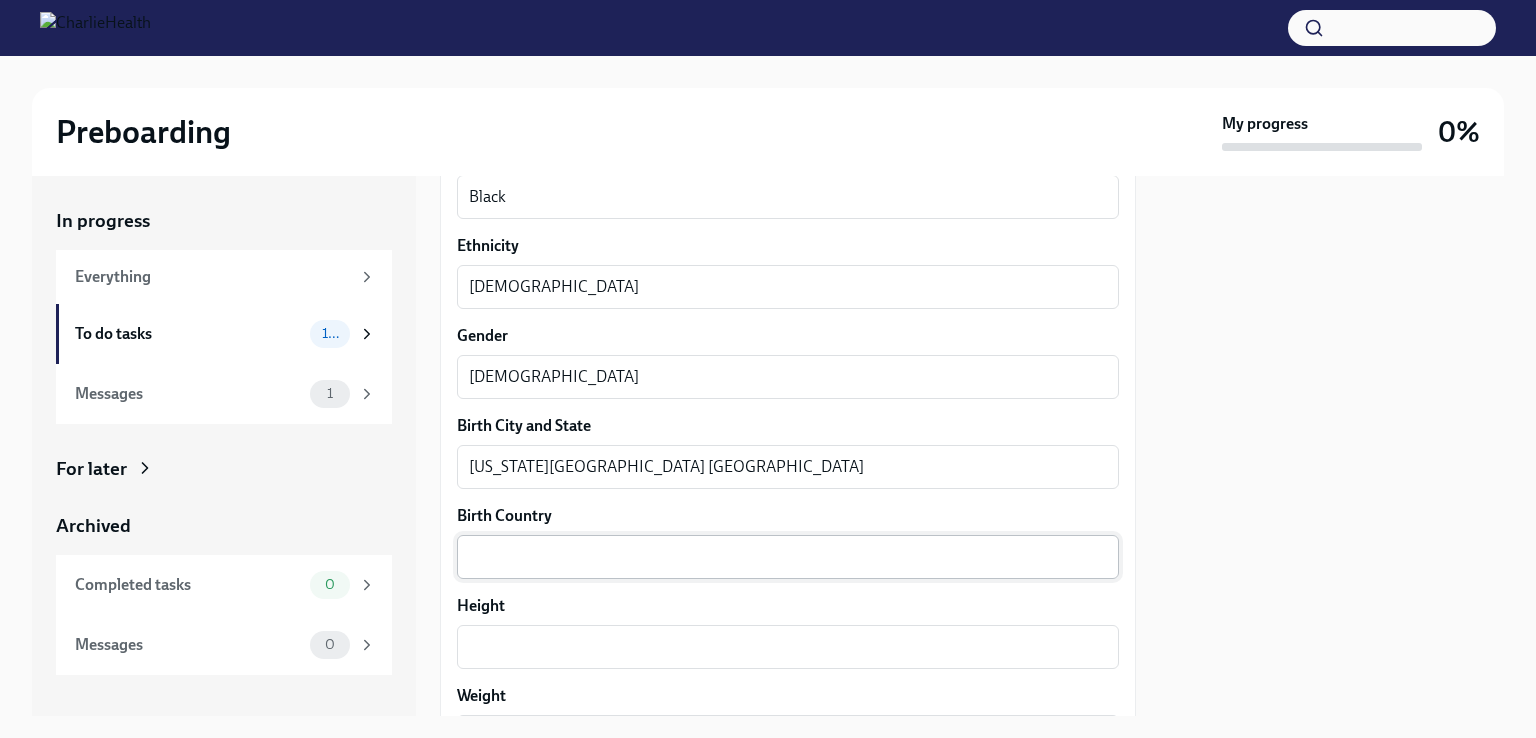 click on "x ​" at bounding box center [788, 557] 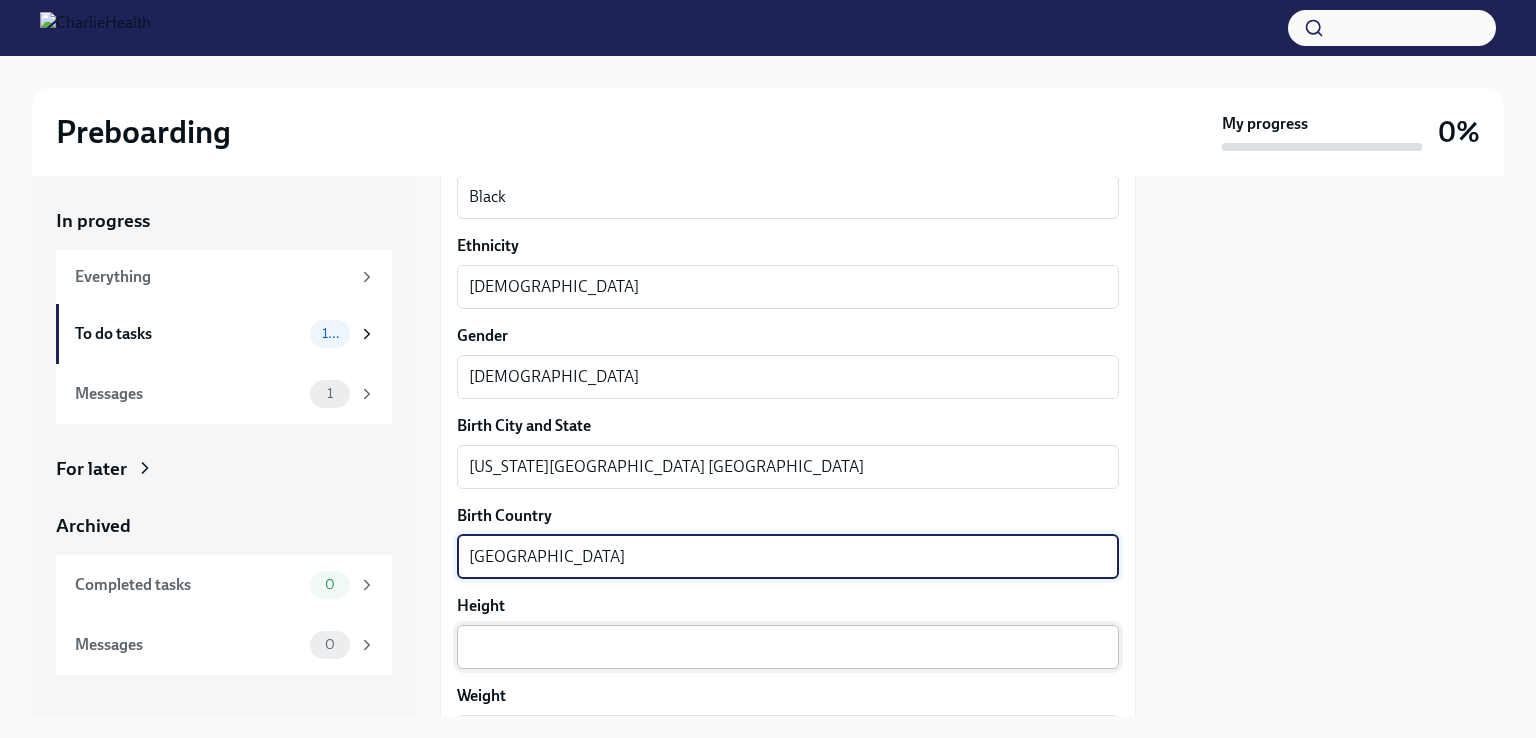type on "[GEOGRAPHIC_DATA]" 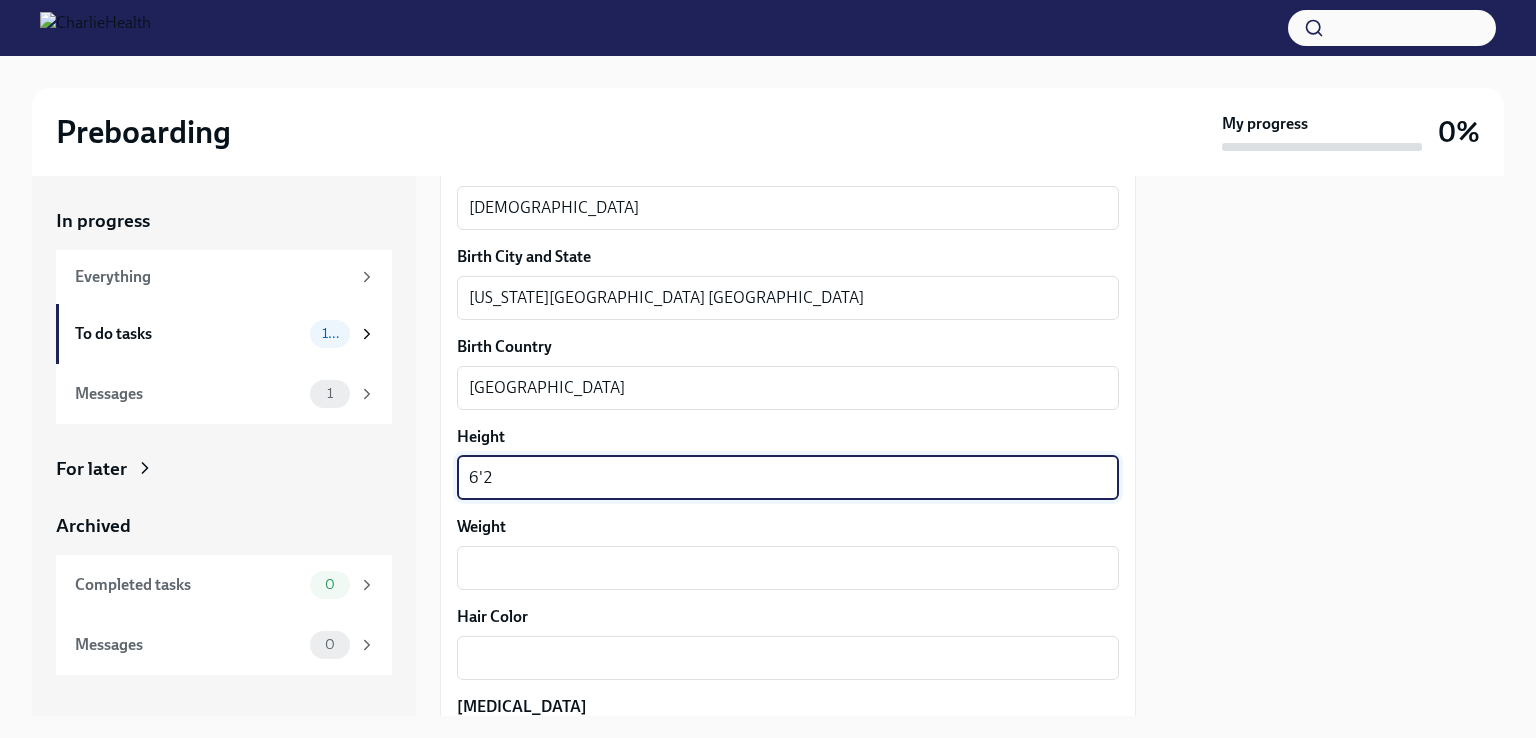 scroll, scrollTop: 1441, scrollLeft: 0, axis: vertical 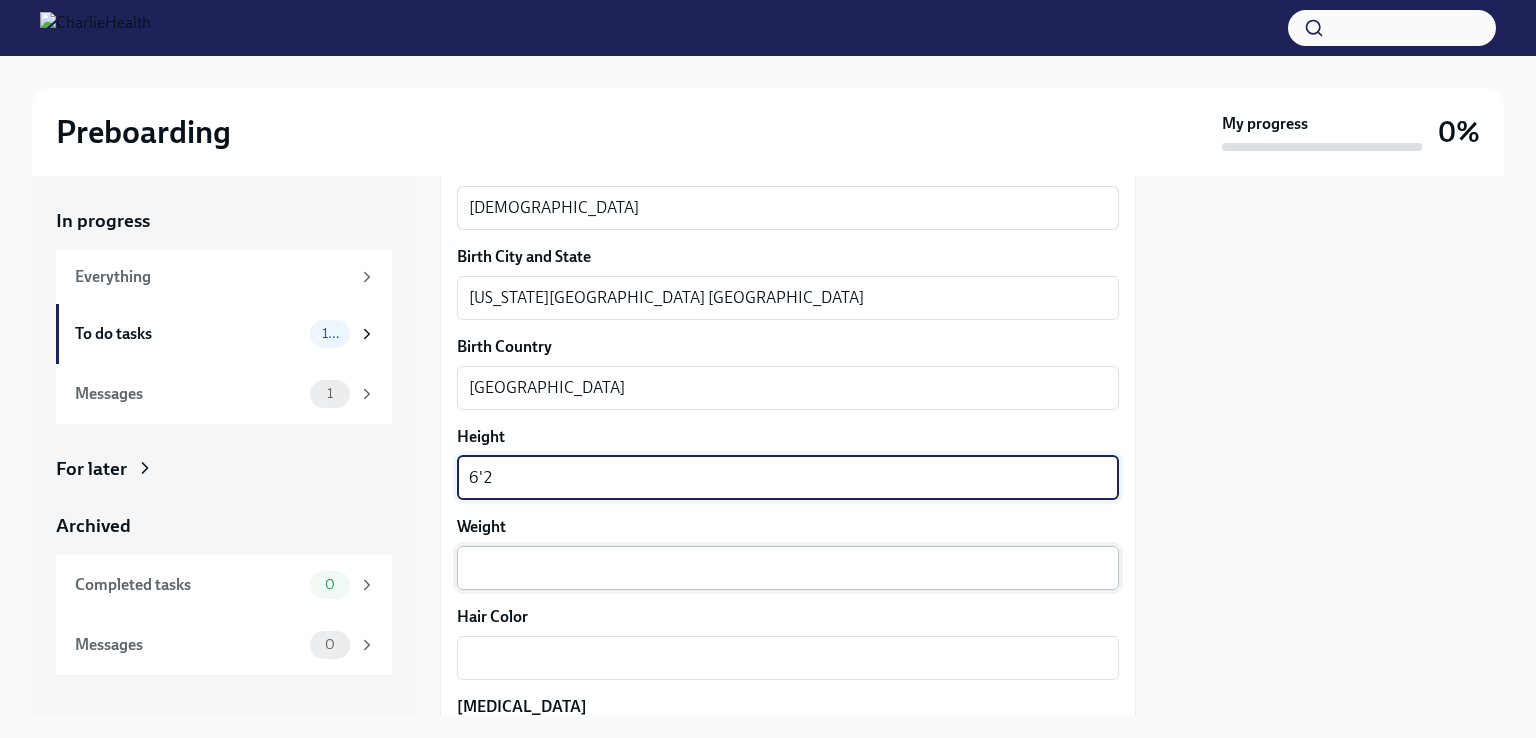type on "6'2" 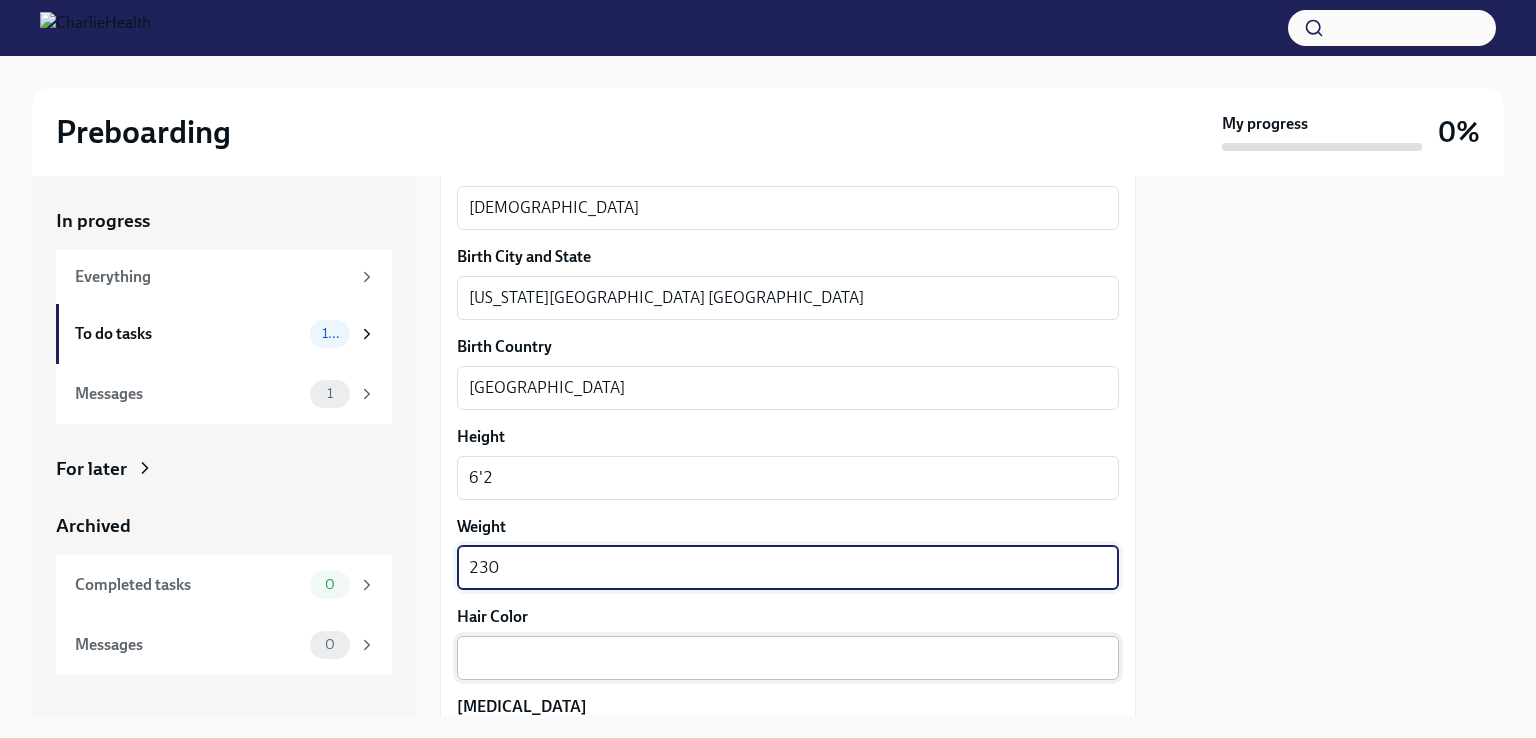 type on "230" 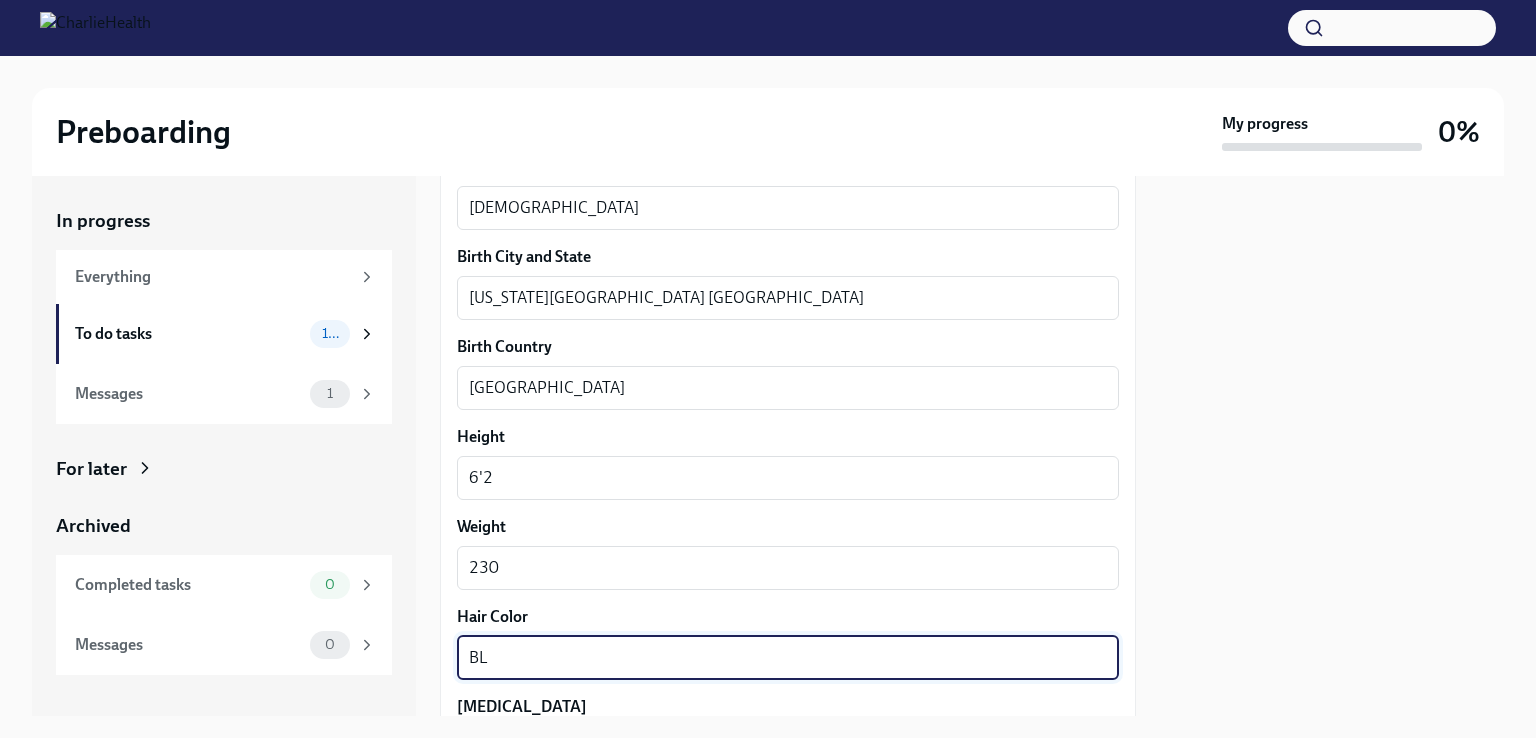 type on "B" 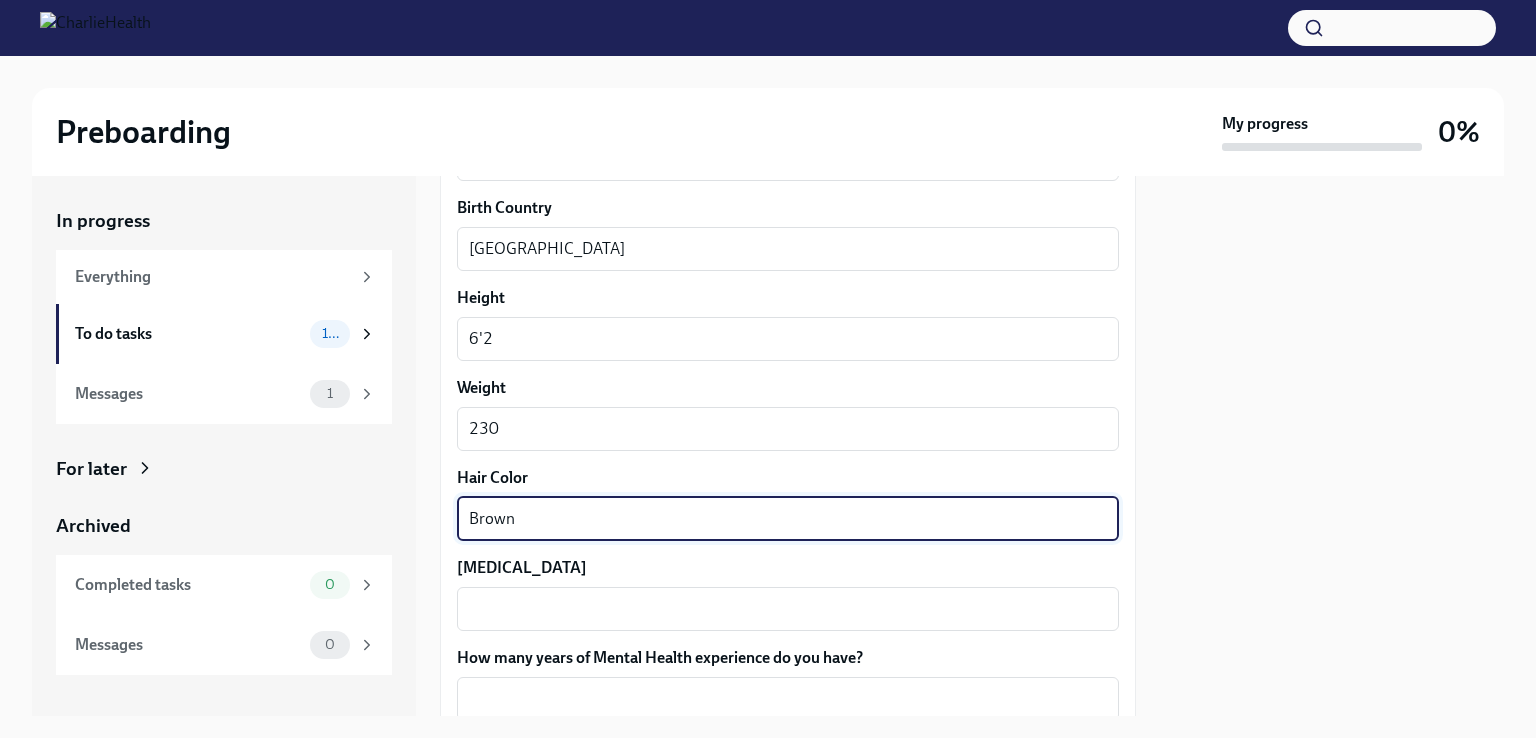 scroll, scrollTop: 1592, scrollLeft: 0, axis: vertical 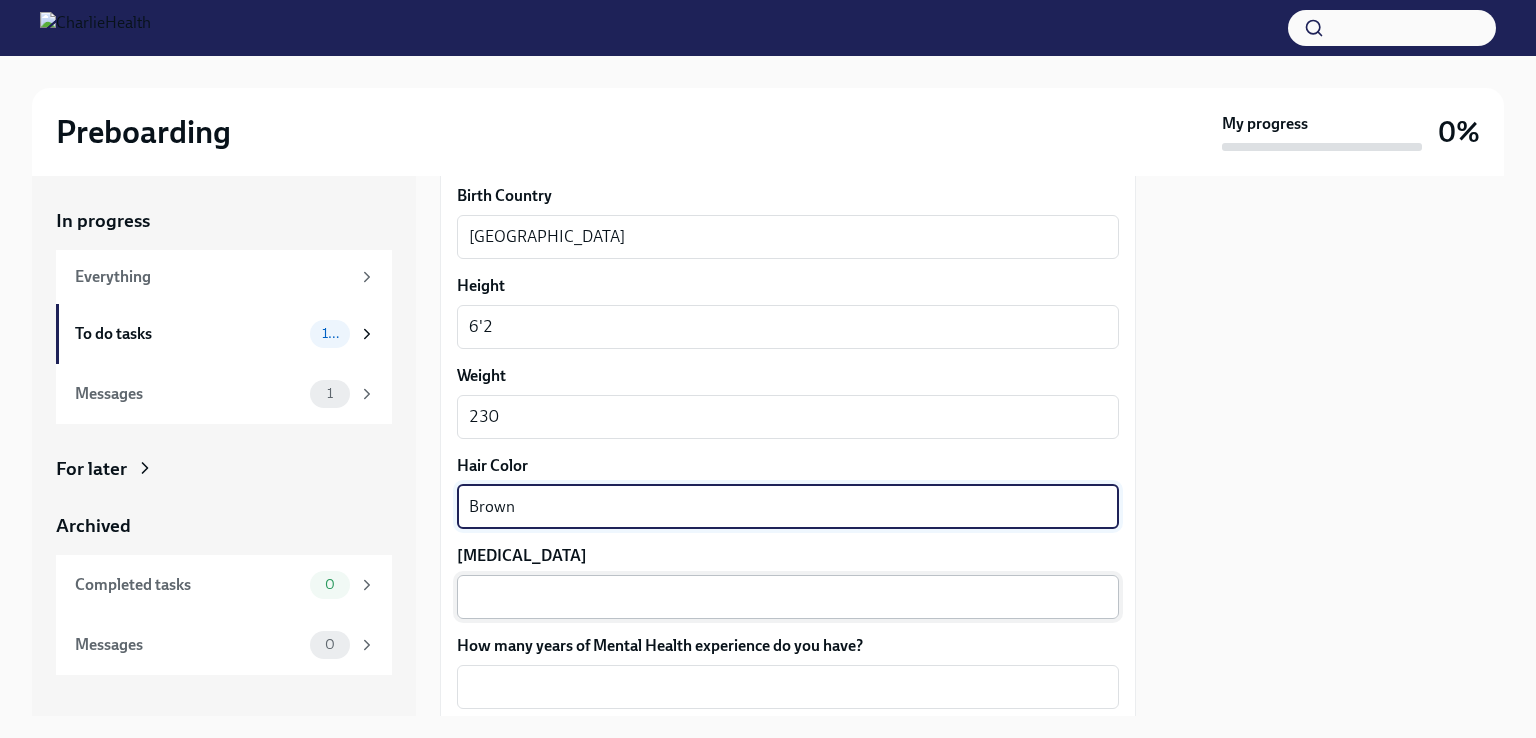 type on "Brown" 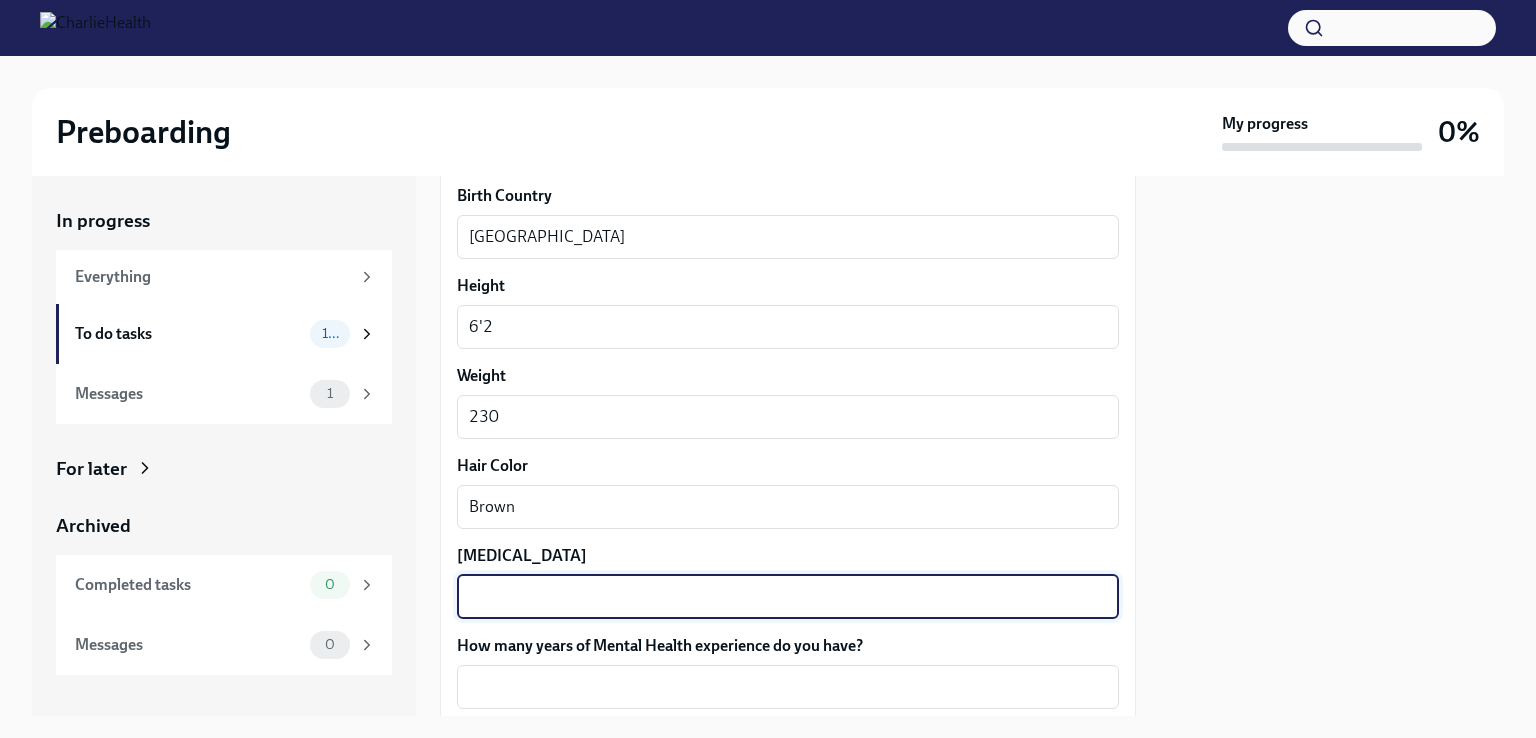 click on "[MEDICAL_DATA]" at bounding box center (788, 597) 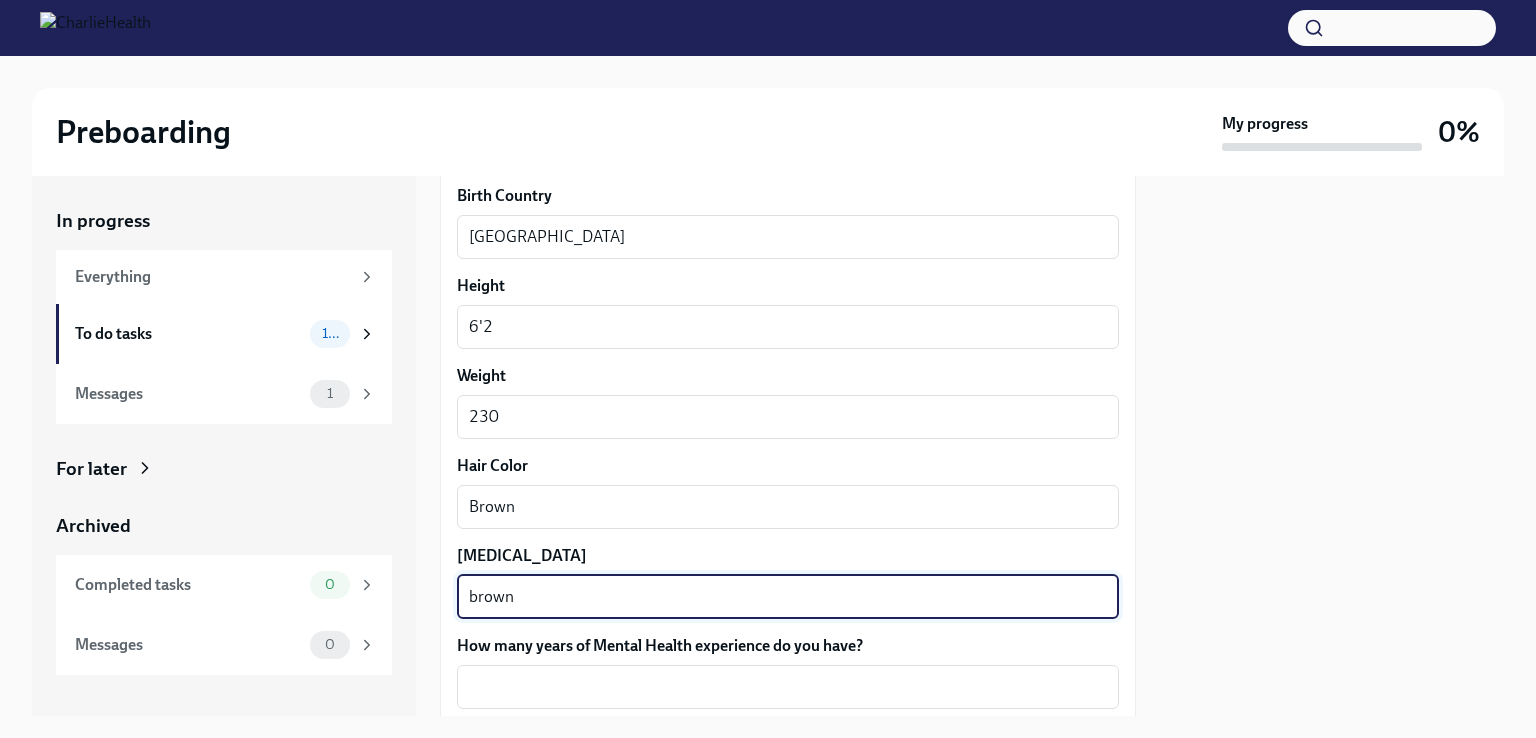 click on "brown" at bounding box center [788, 597] 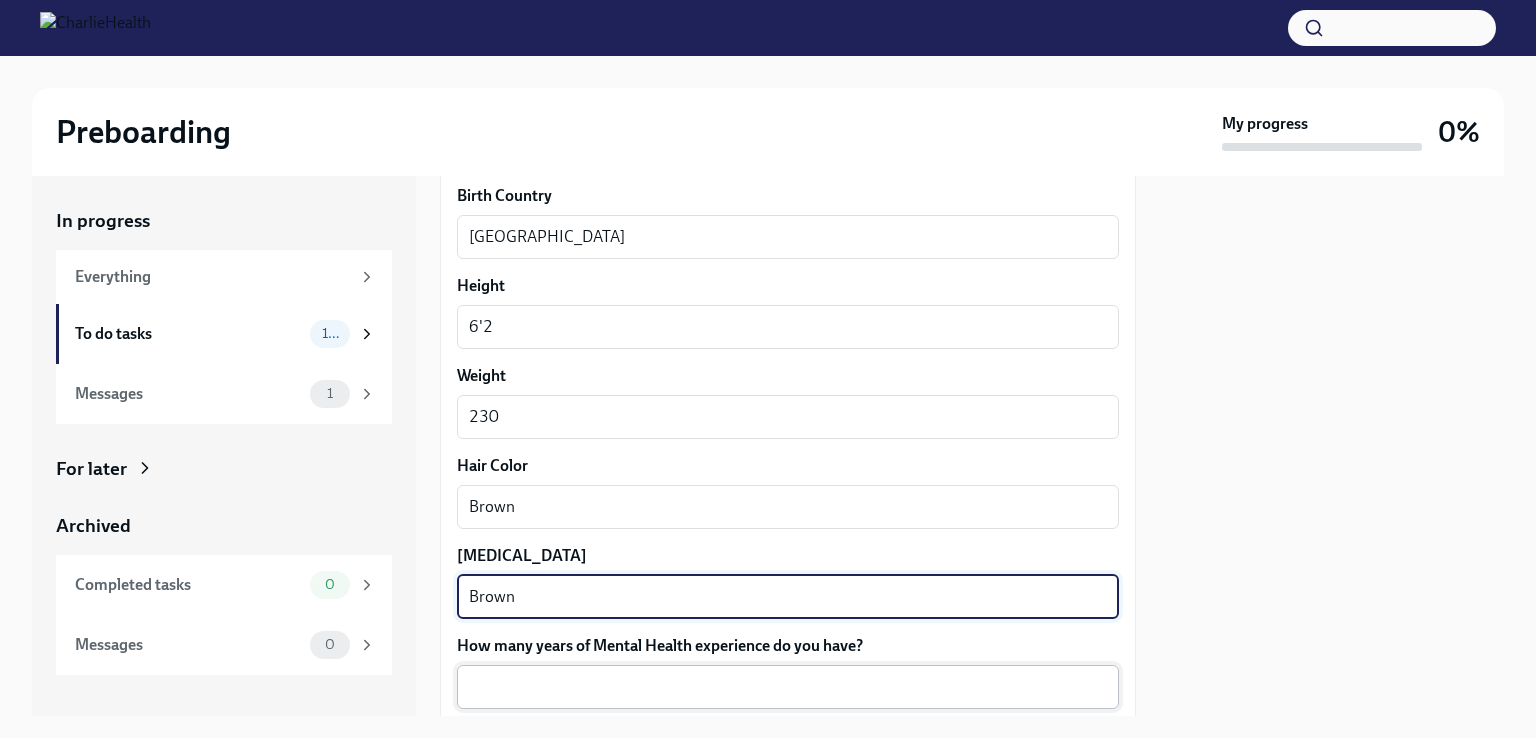 type on "Brown" 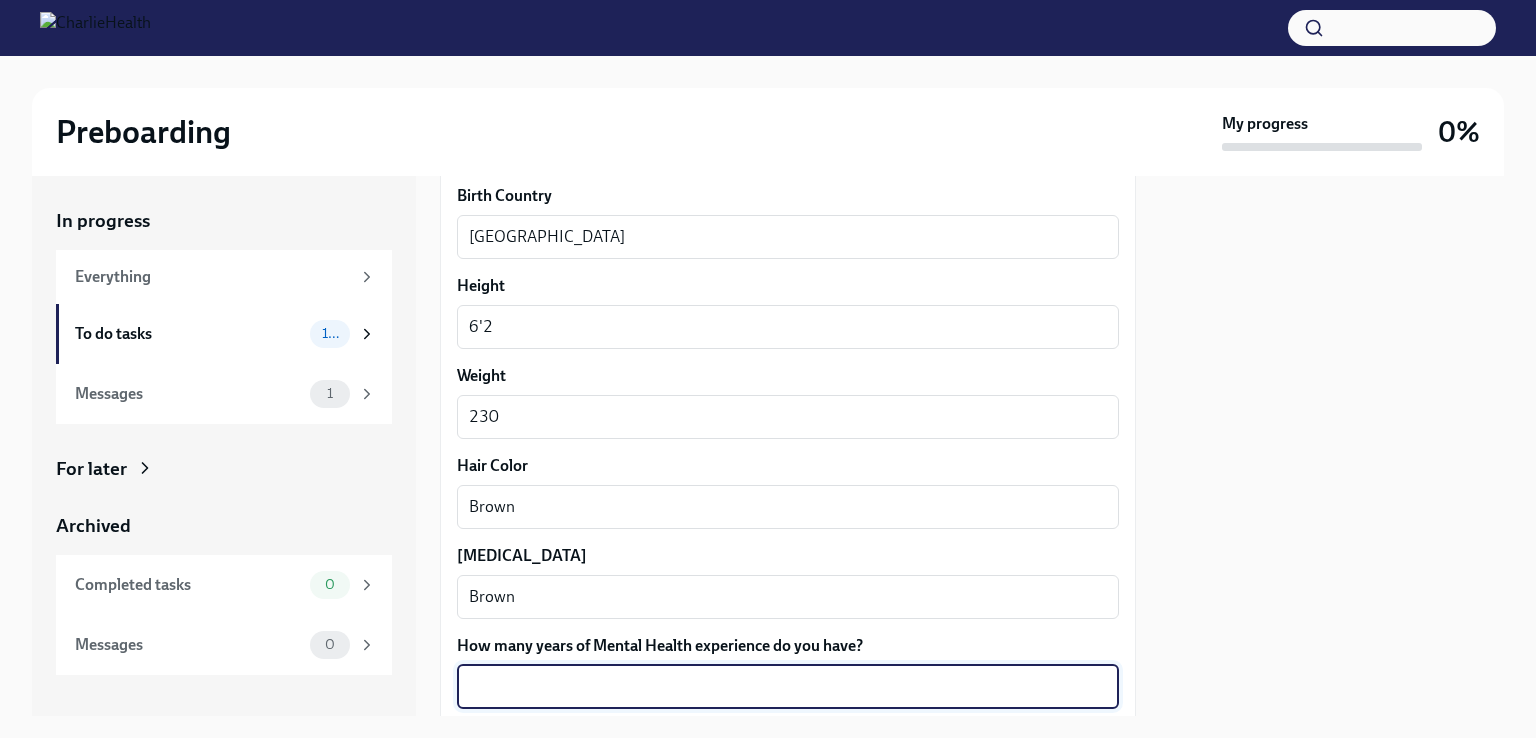 click on "How many years of Mental Health experience do you have?" at bounding box center (788, 687) 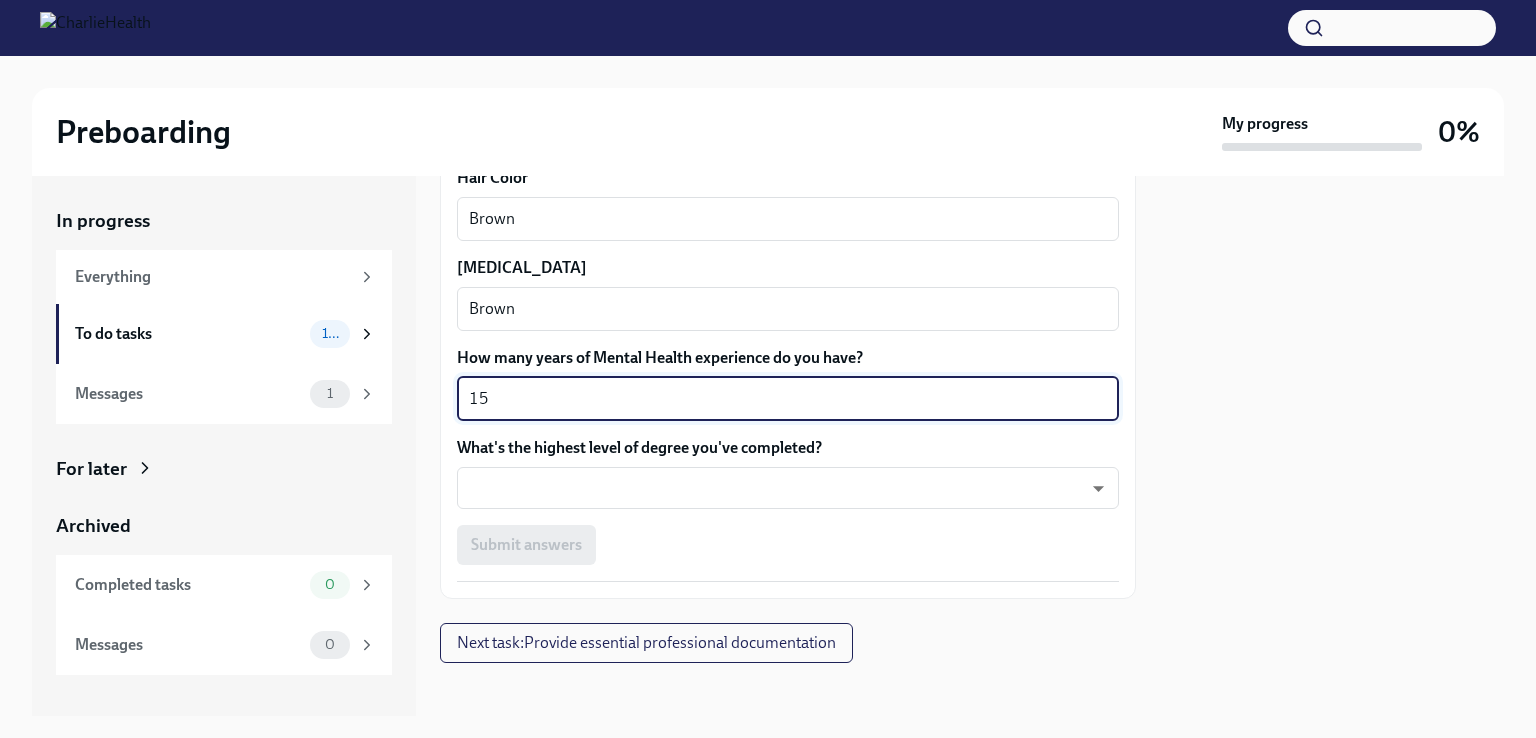 scroll, scrollTop: 1876, scrollLeft: 0, axis: vertical 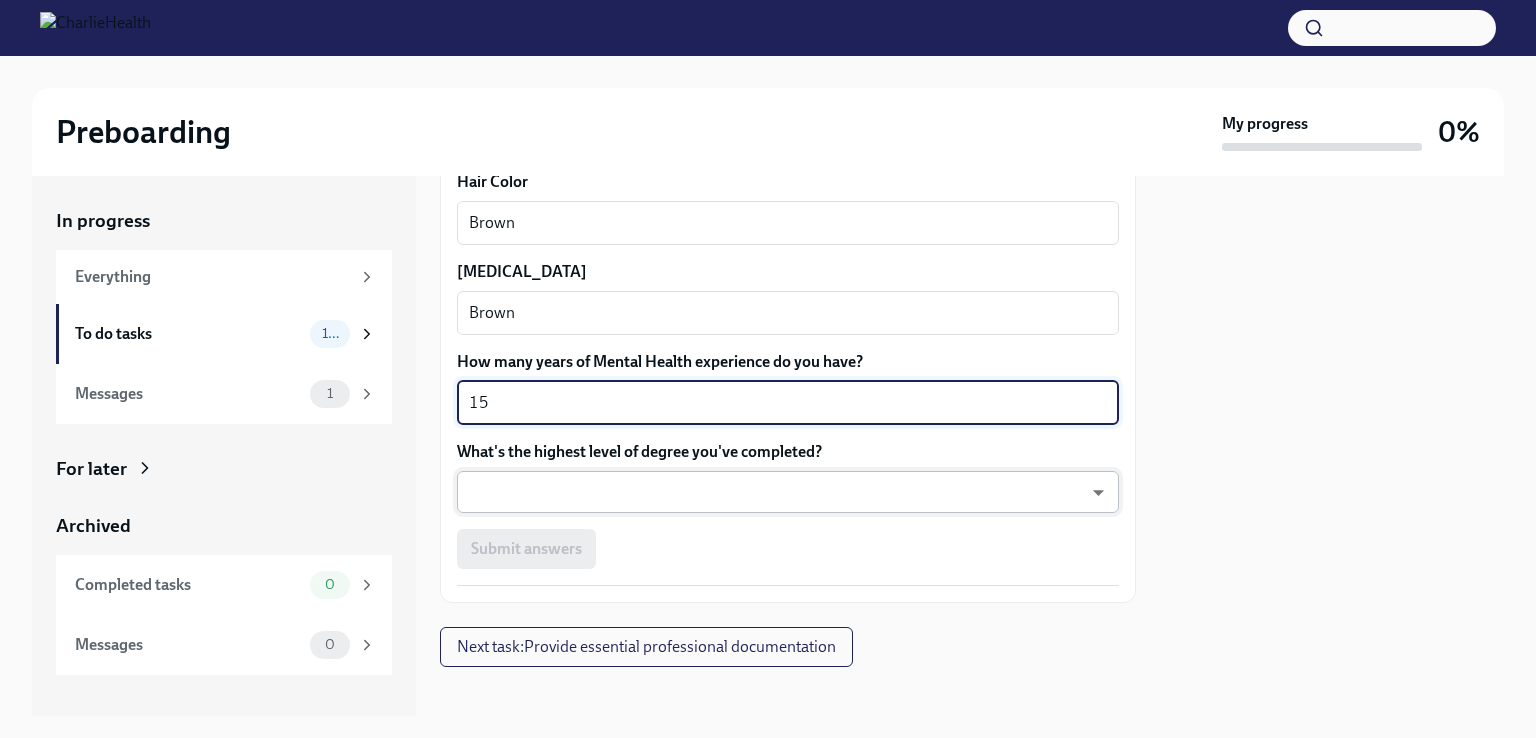 type on "15" 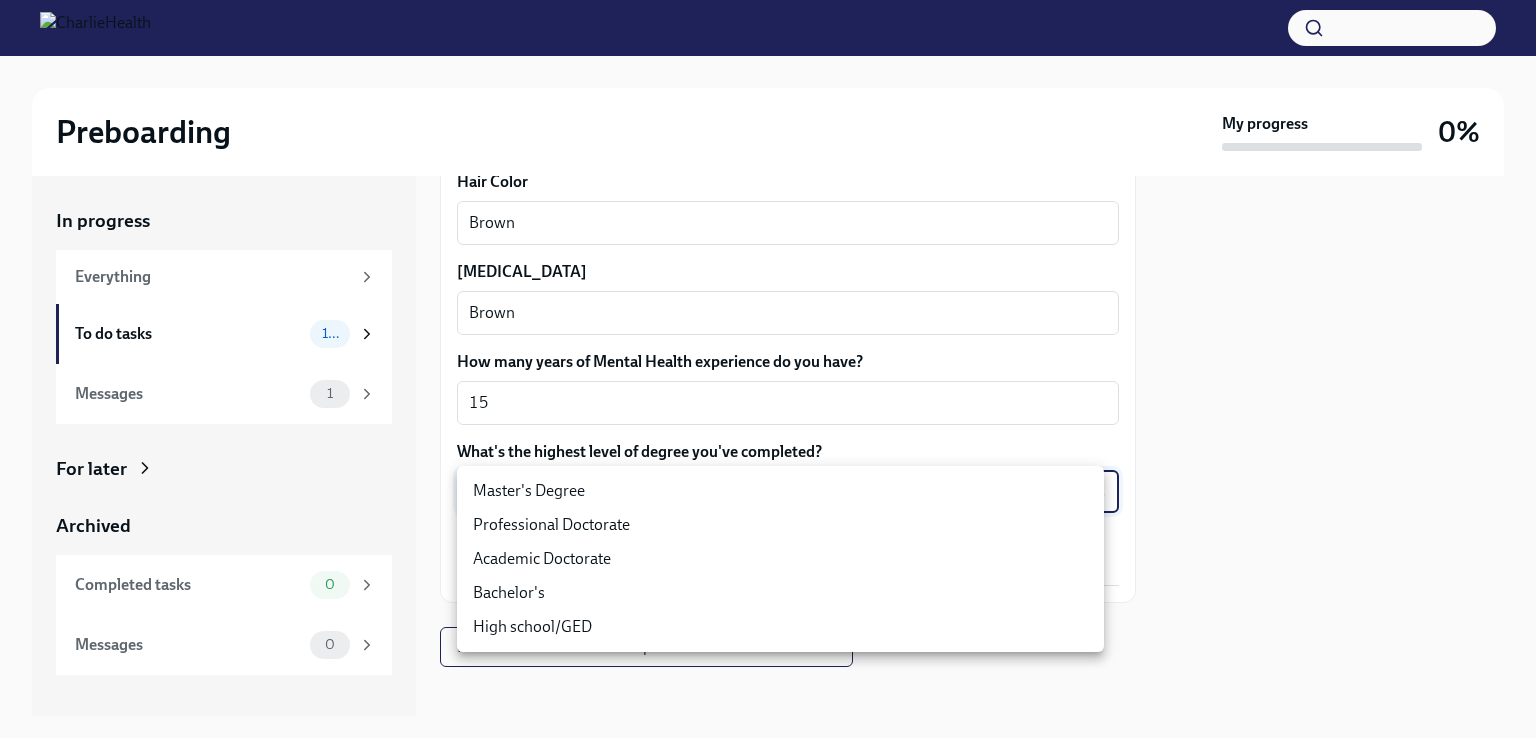 click on "Master's Degree" at bounding box center (780, 491) 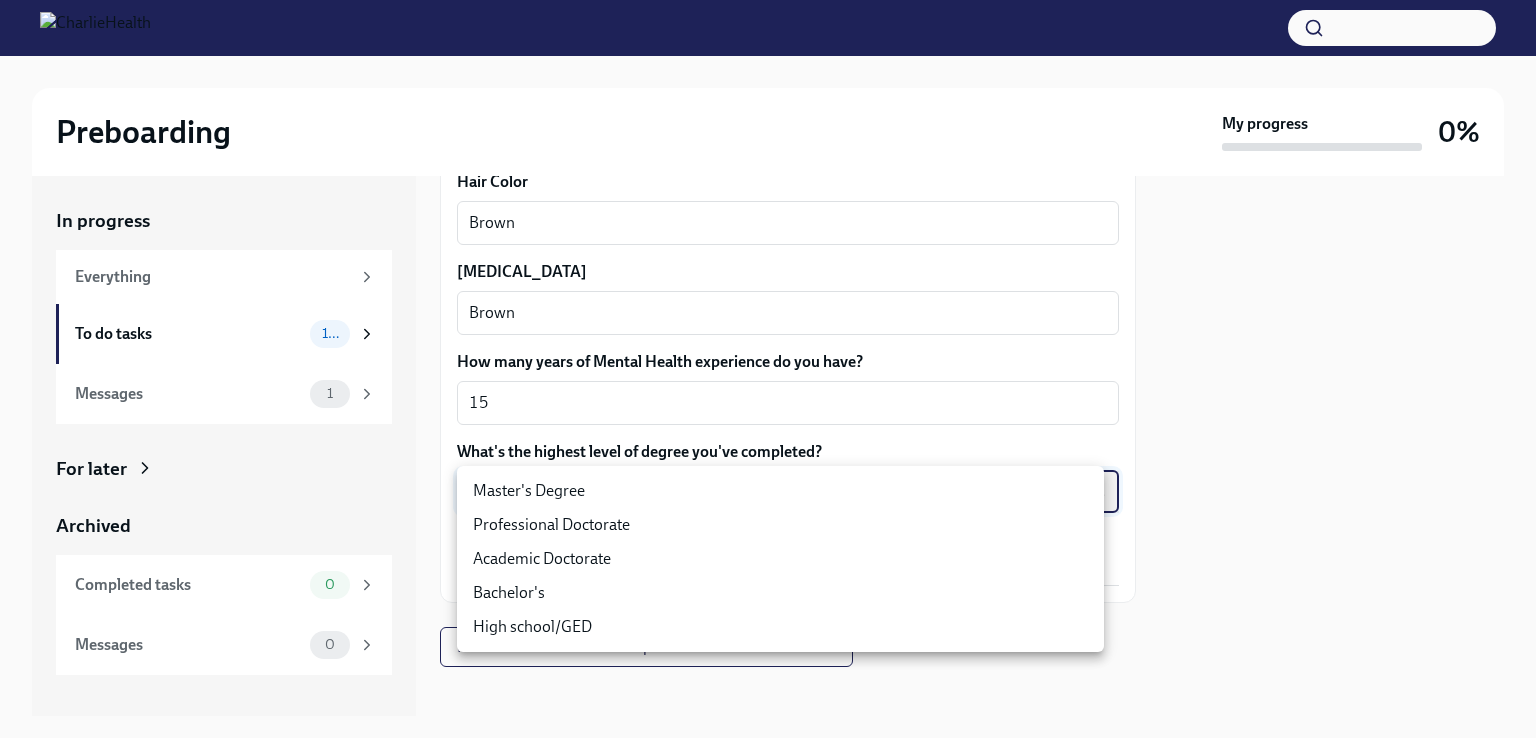 type on "2vBr-ghkD" 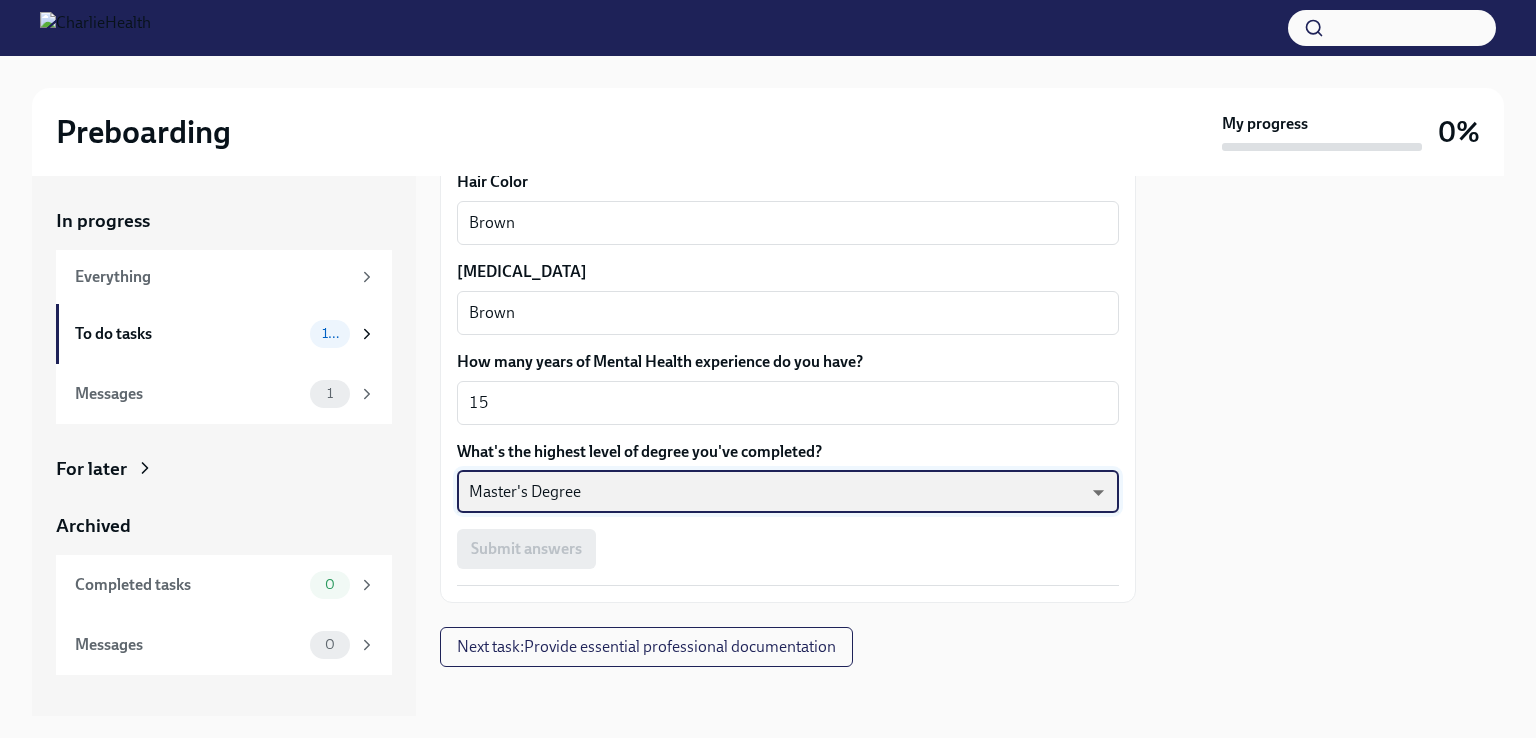 scroll, scrollTop: 1887, scrollLeft: 0, axis: vertical 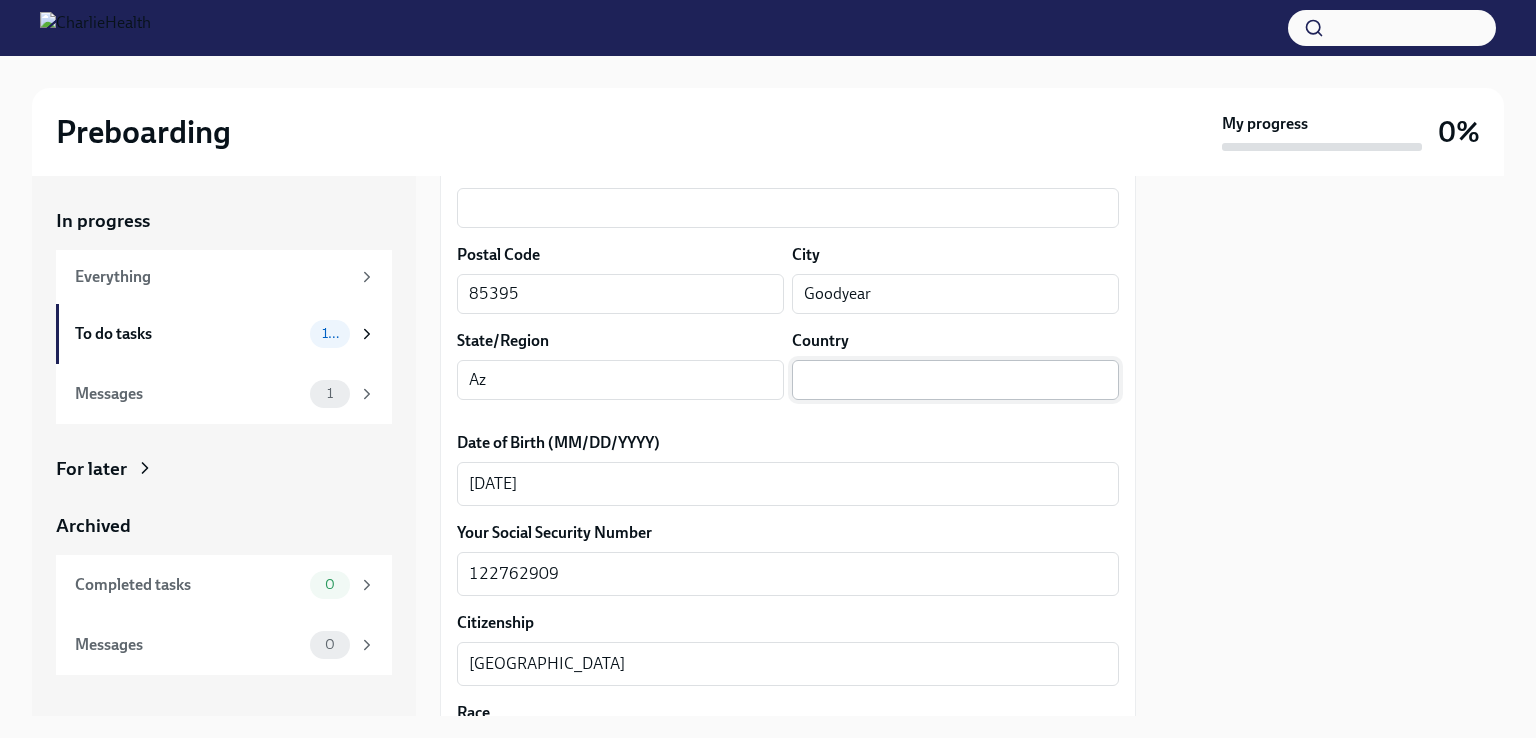 click at bounding box center (955, 380) 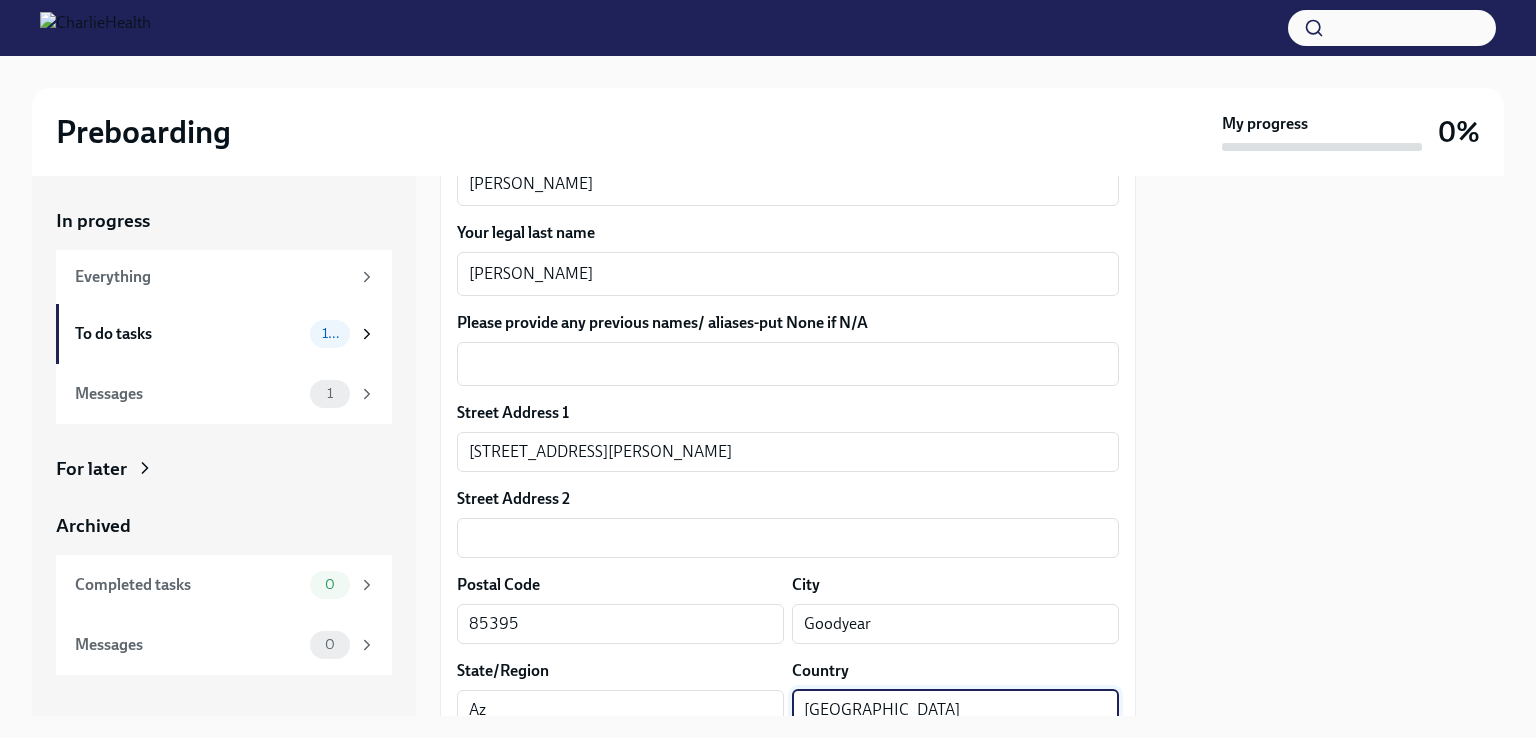 scroll, scrollTop: 389, scrollLeft: 0, axis: vertical 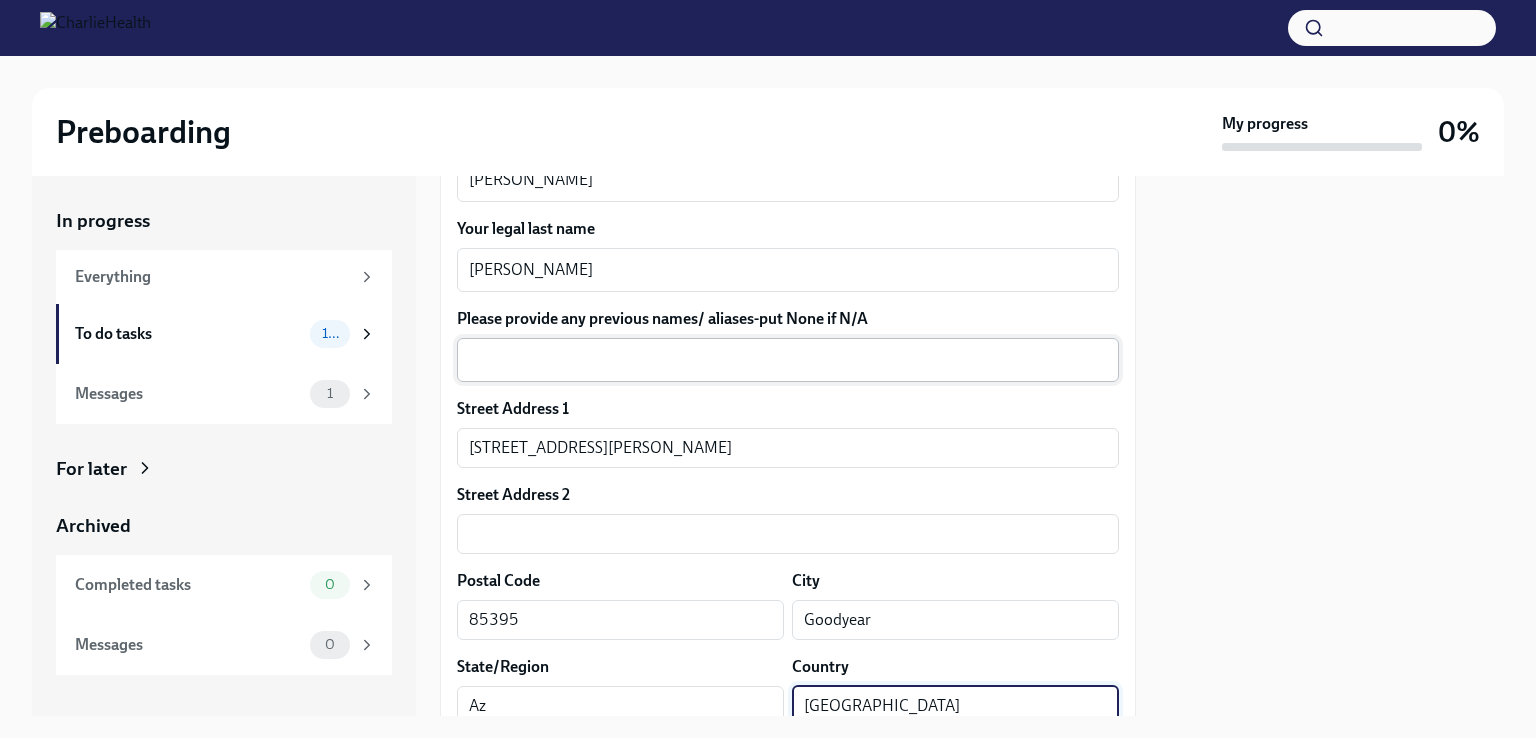 type on "[GEOGRAPHIC_DATA]" 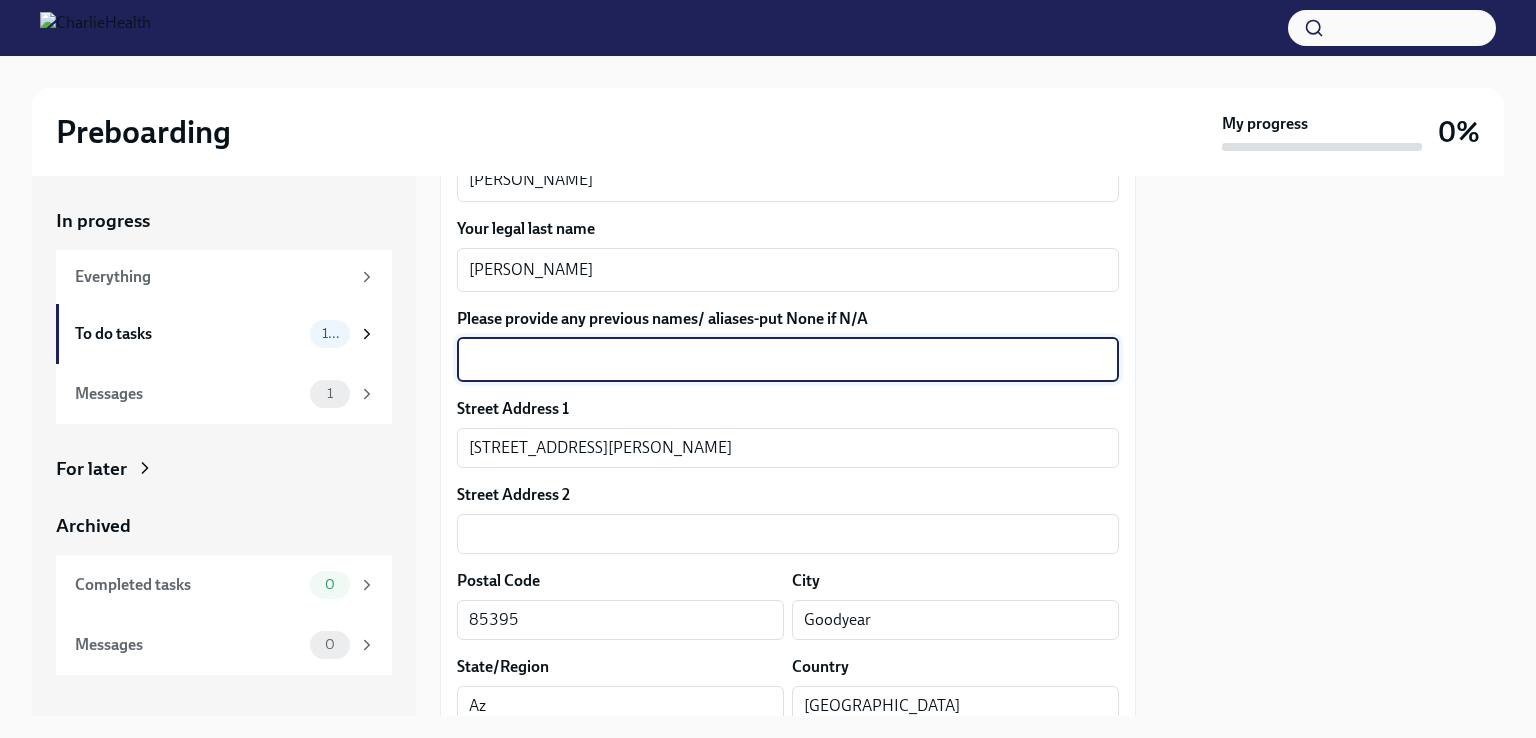 click on "Please provide any previous names/ aliases-put None if N/A" at bounding box center [788, 360] 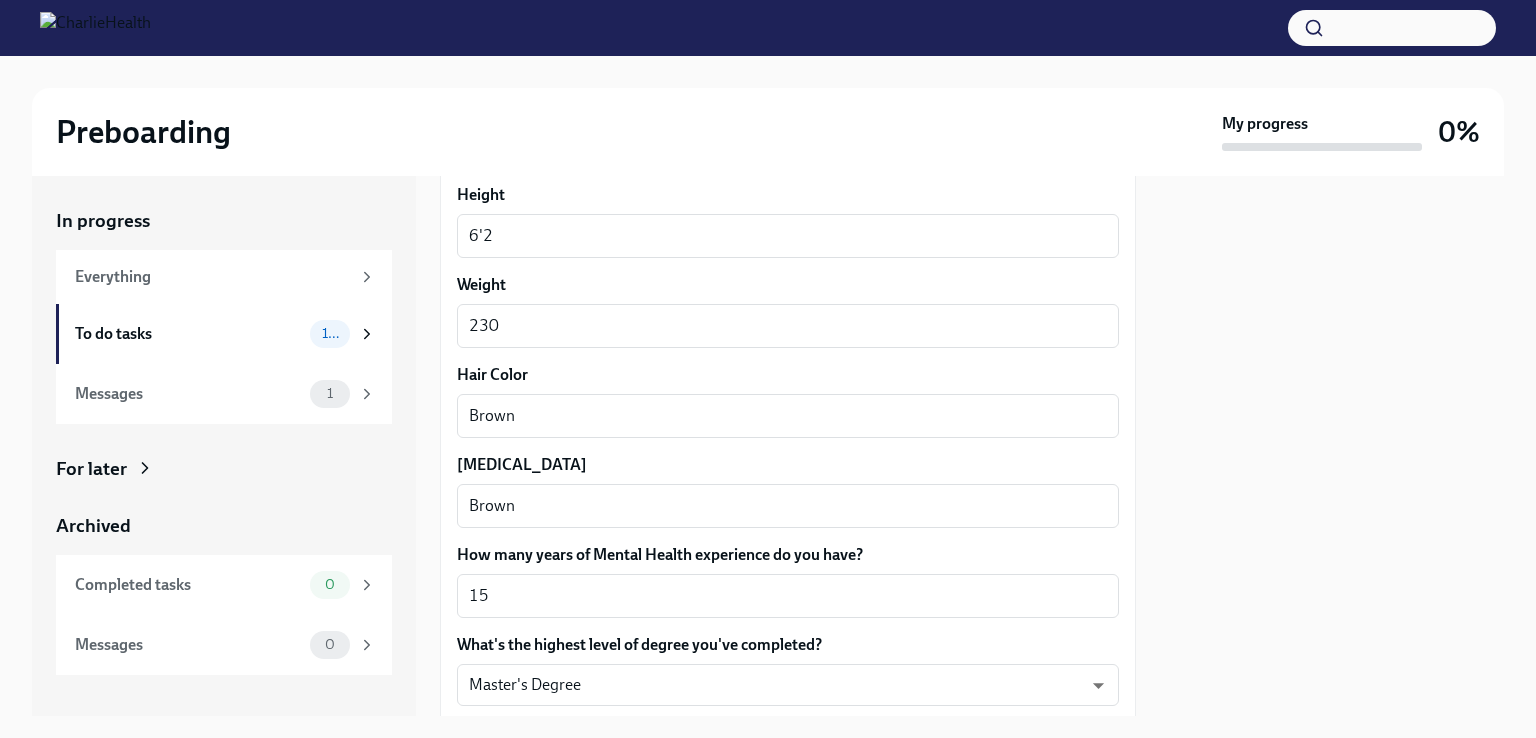 scroll, scrollTop: 1890, scrollLeft: 0, axis: vertical 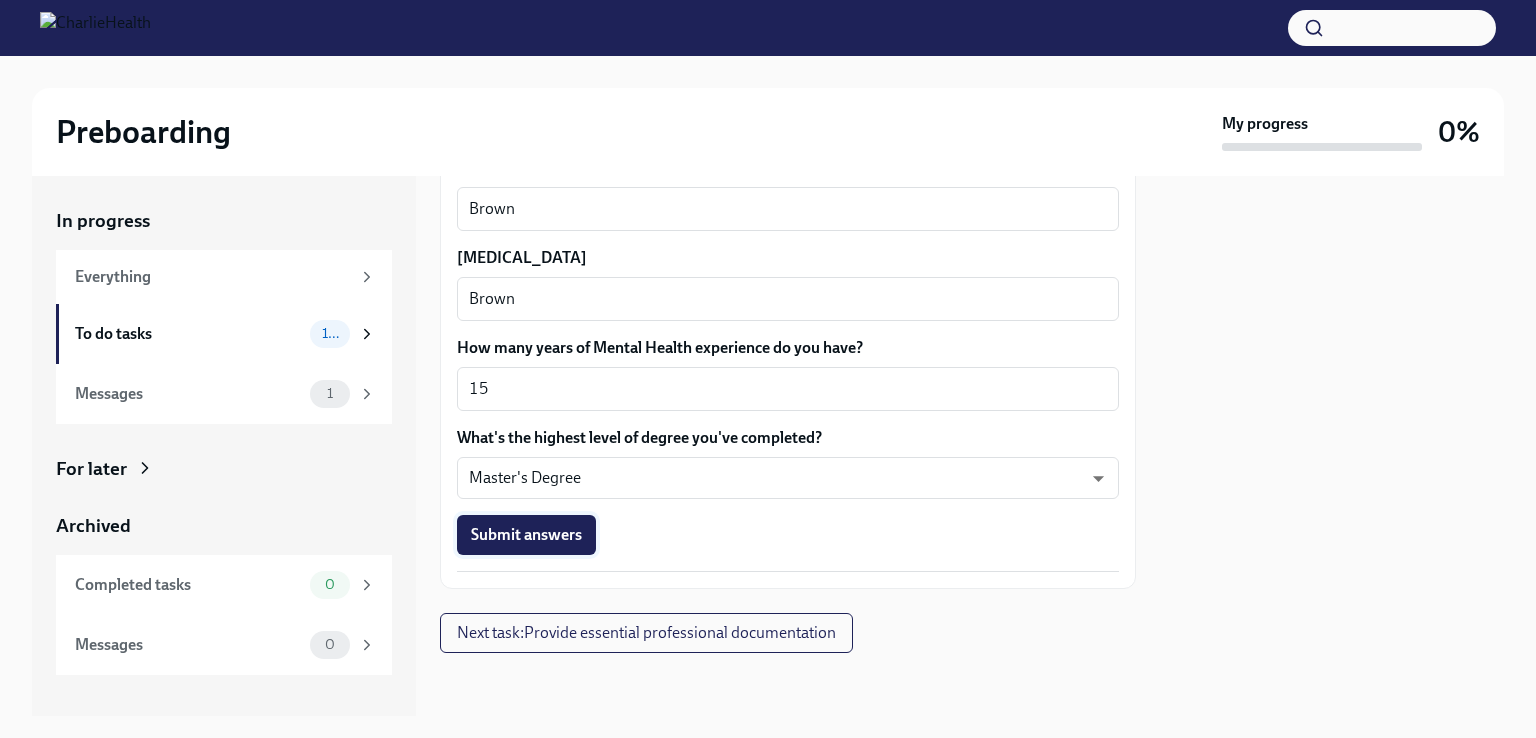 type on "N/A" 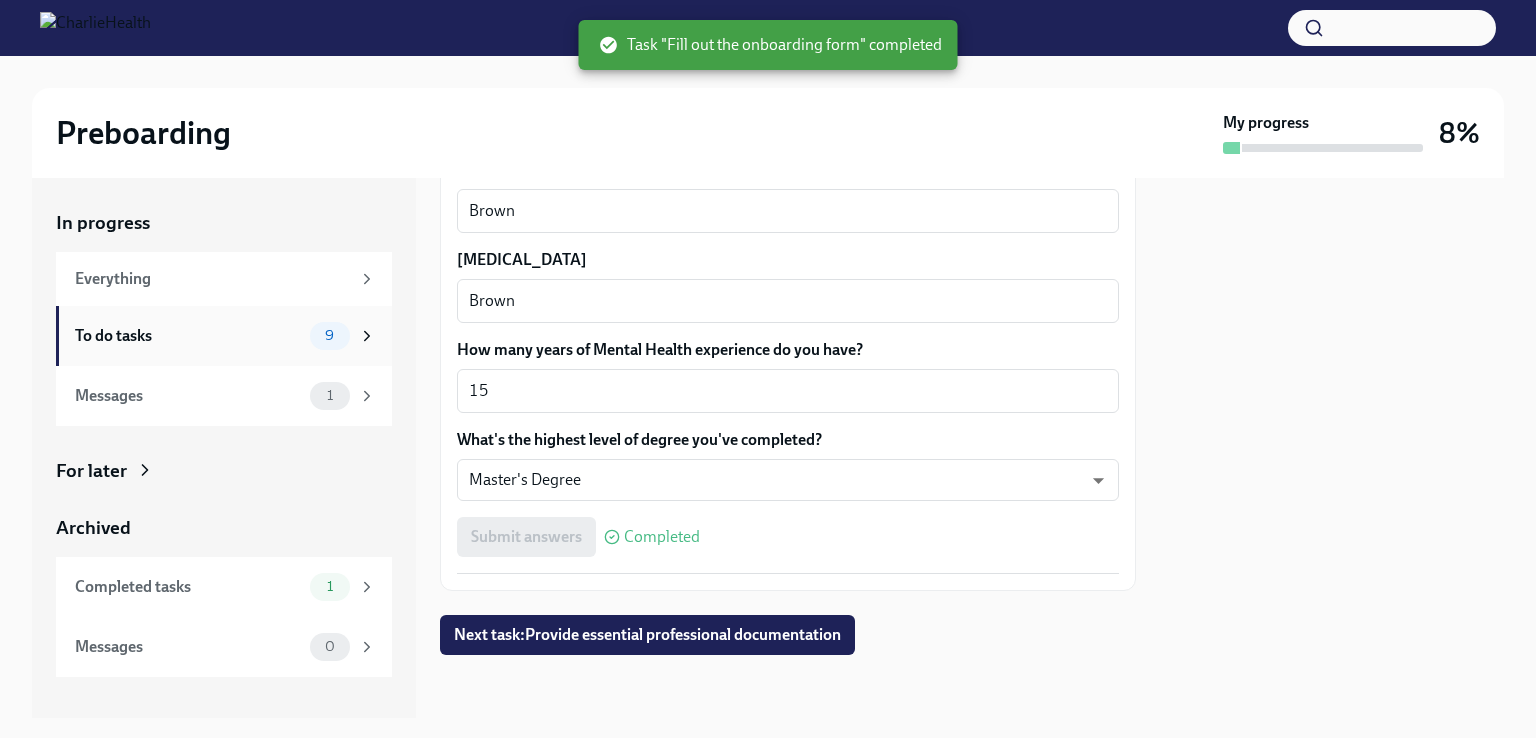 click on "To do tasks" at bounding box center (188, 336) 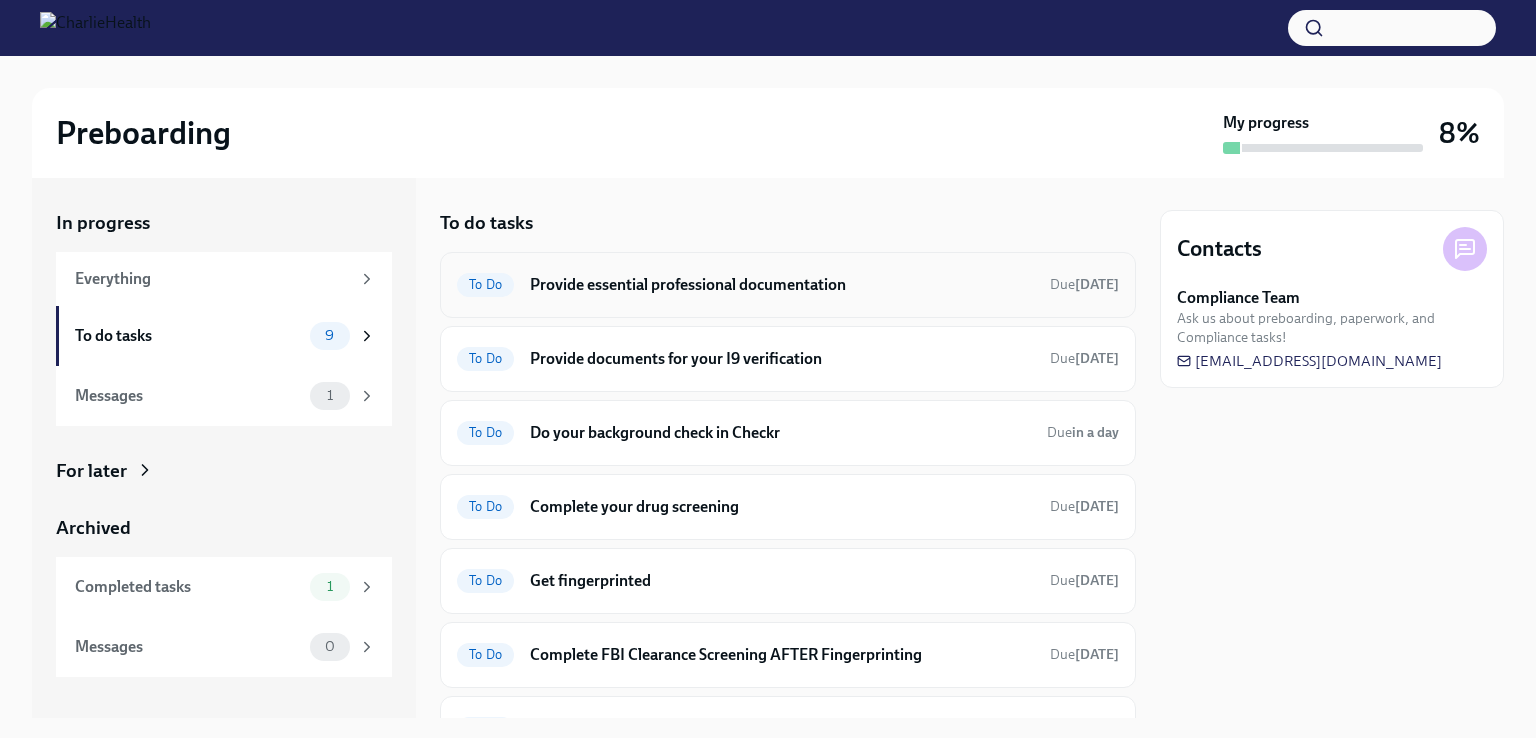 click on "Provide essential professional documentation" at bounding box center [782, 285] 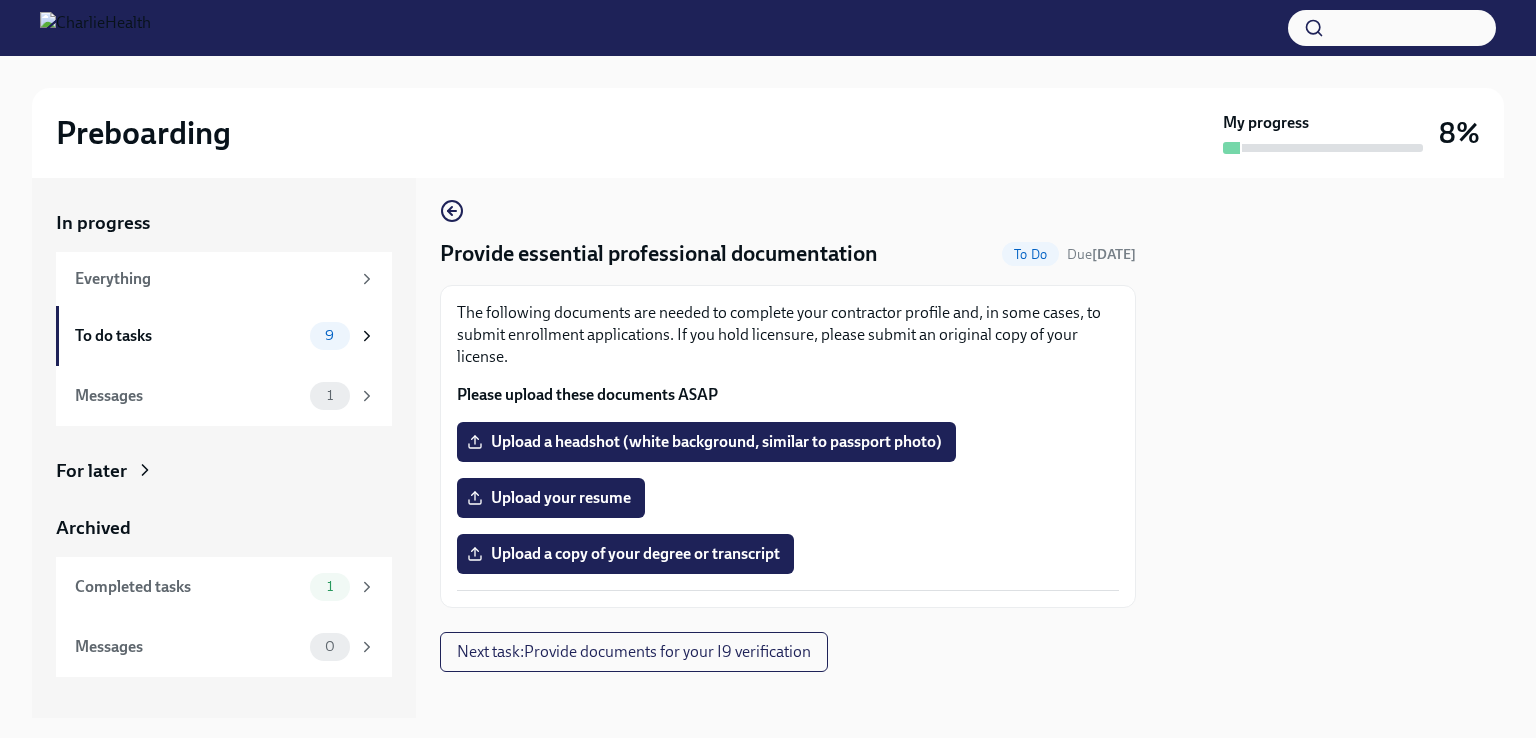 scroll, scrollTop: 7, scrollLeft: 0, axis: vertical 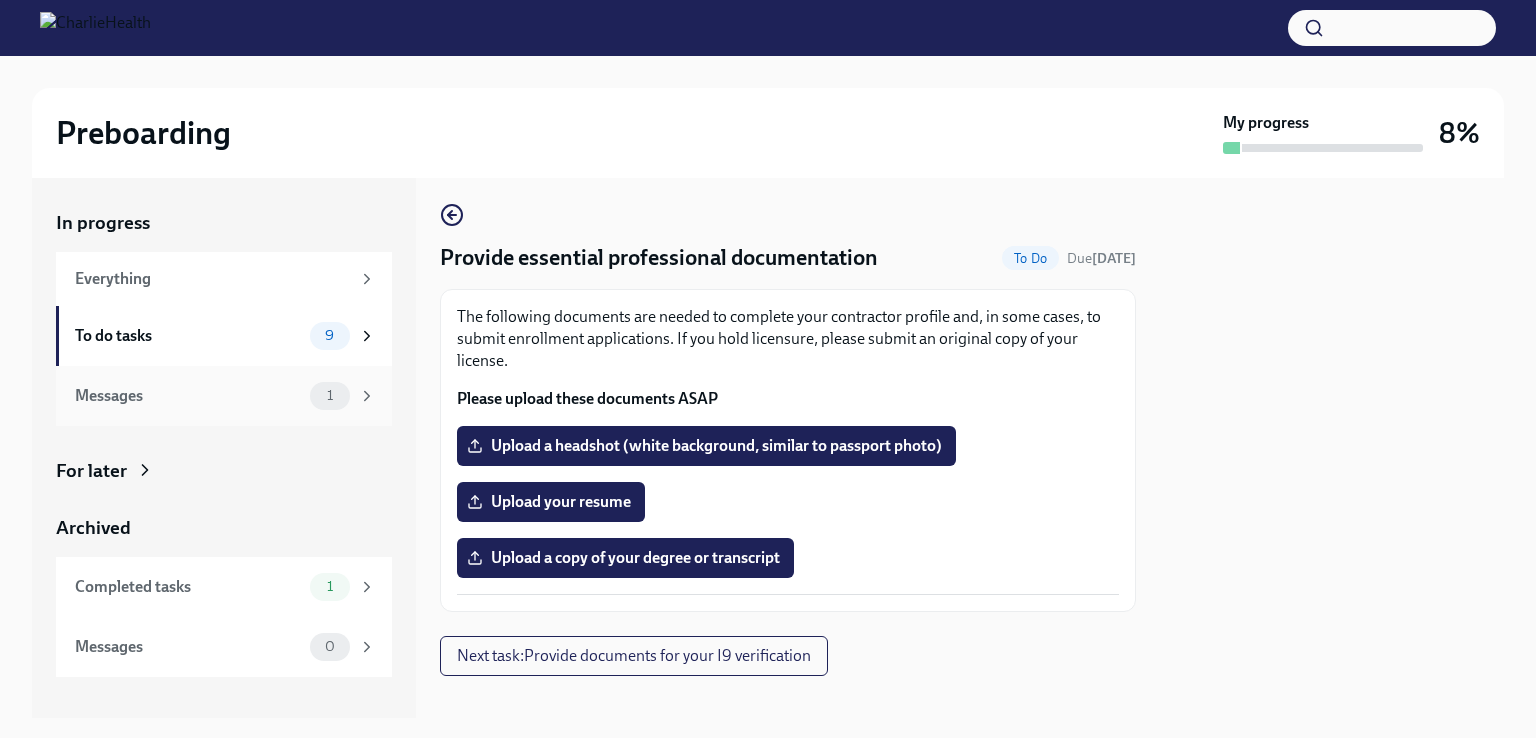 click on "Messages" at bounding box center (188, 396) 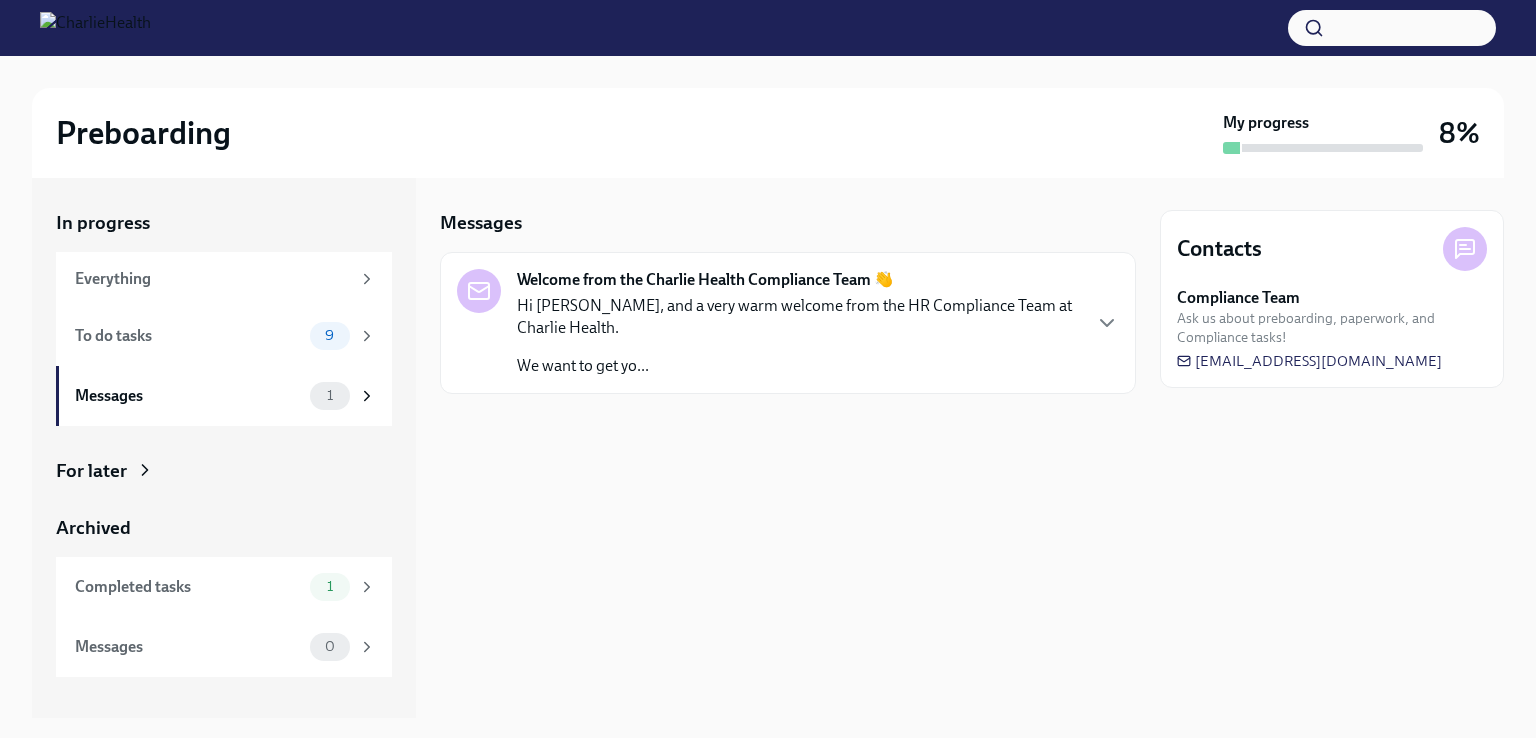 click on "Hi [PERSON_NAME], and a very warm welcome from the HR Compliance Team at Charlie Health." at bounding box center [798, 317] 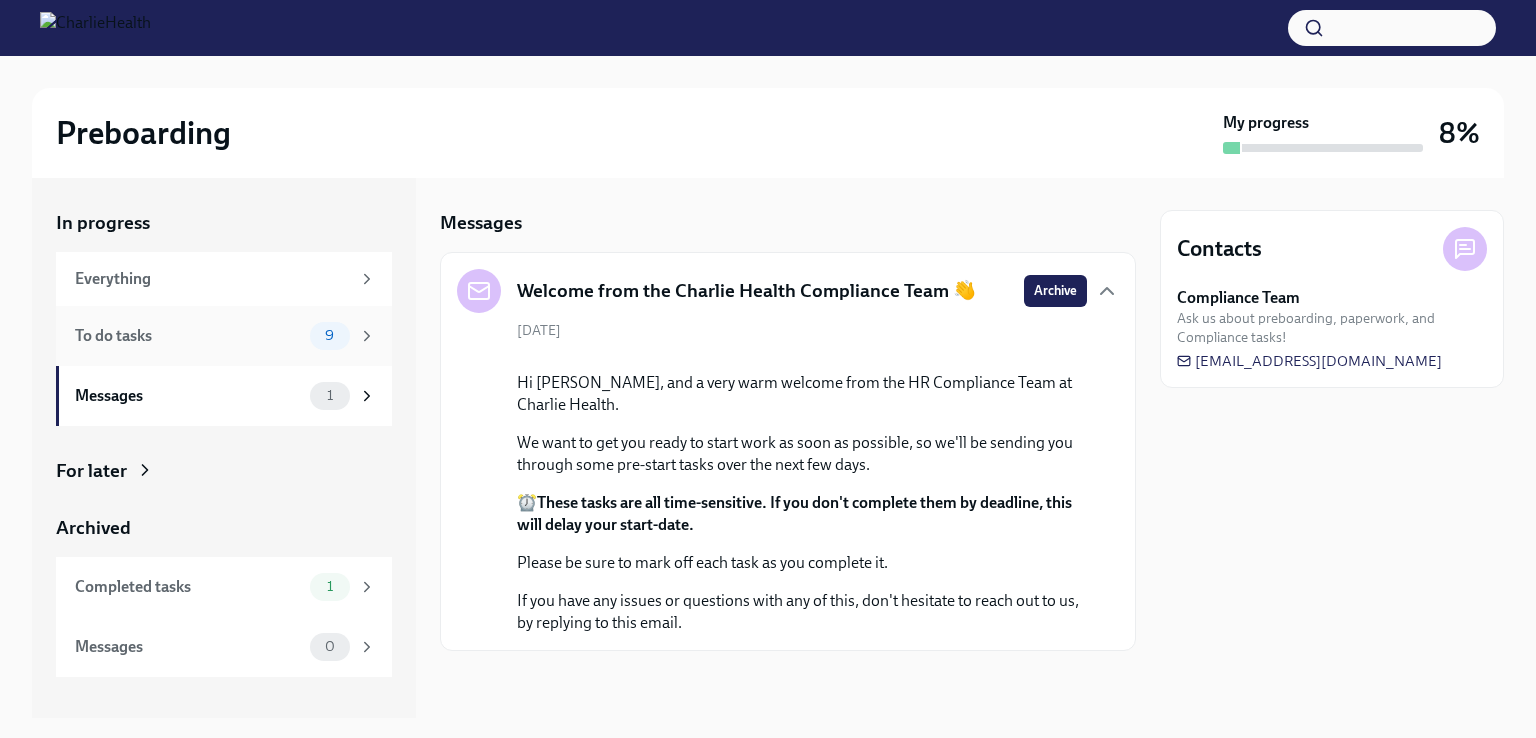click on "To do tasks" at bounding box center [188, 336] 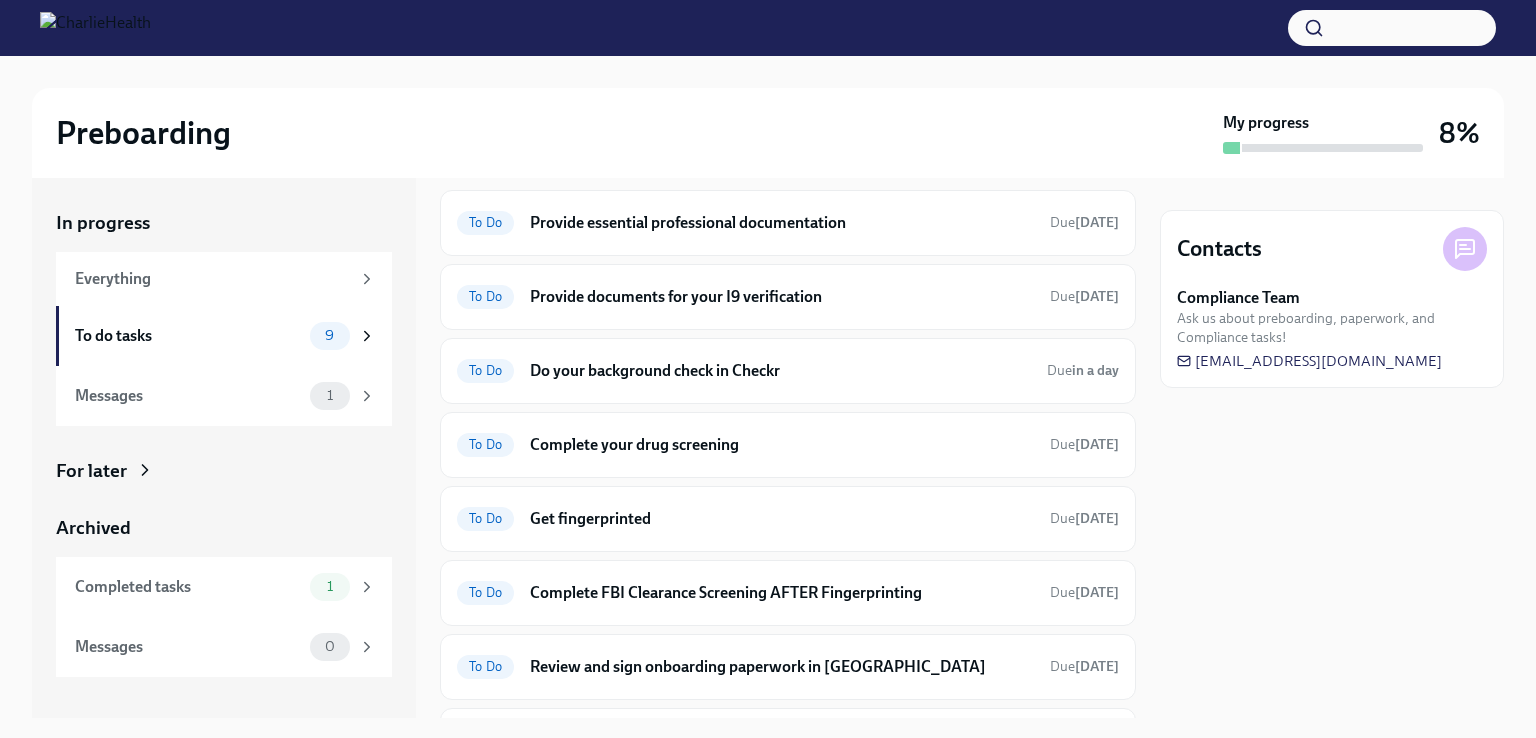 scroll, scrollTop: 0, scrollLeft: 0, axis: both 